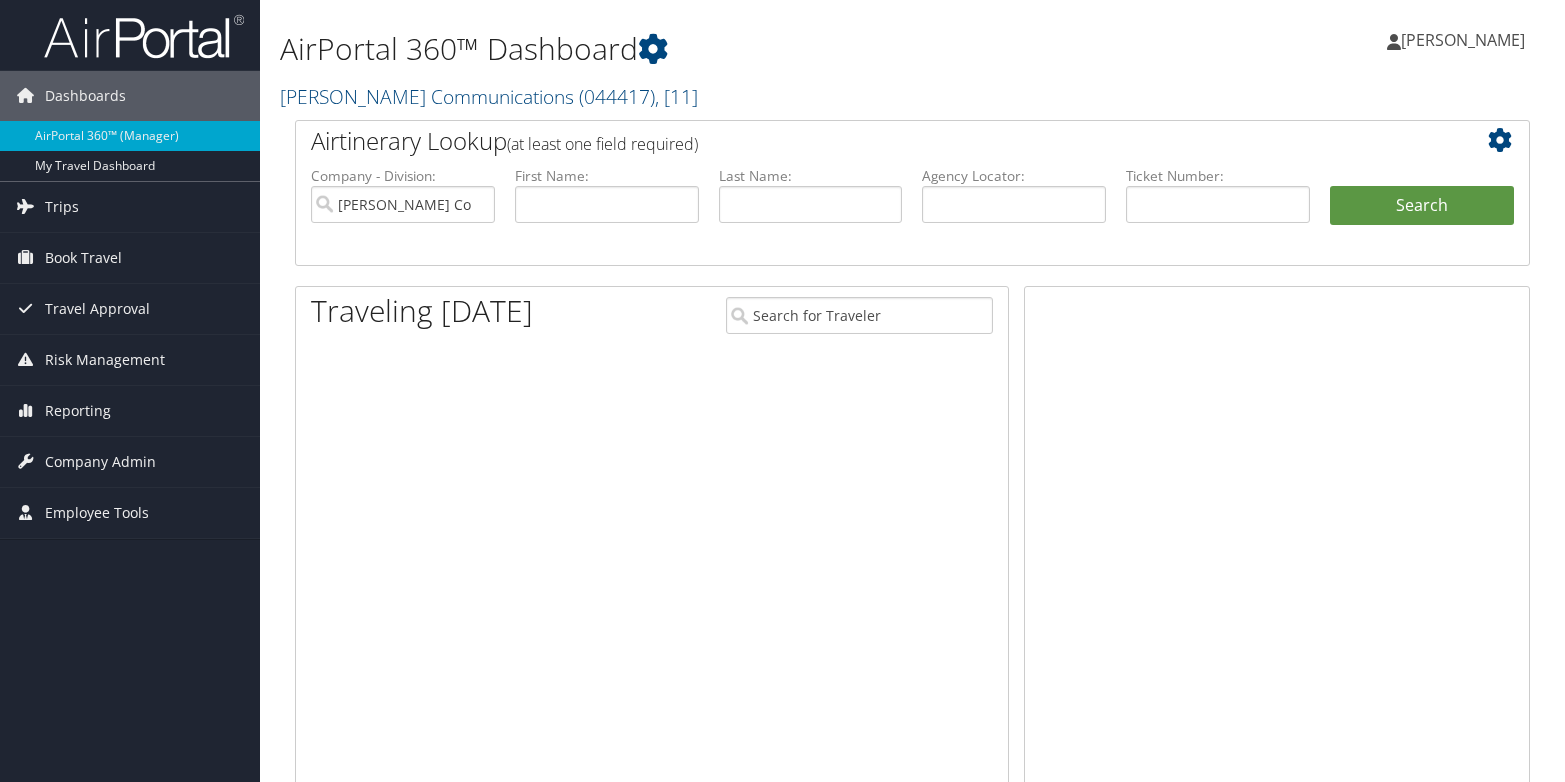 scroll, scrollTop: 0, scrollLeft: 0, axis: both 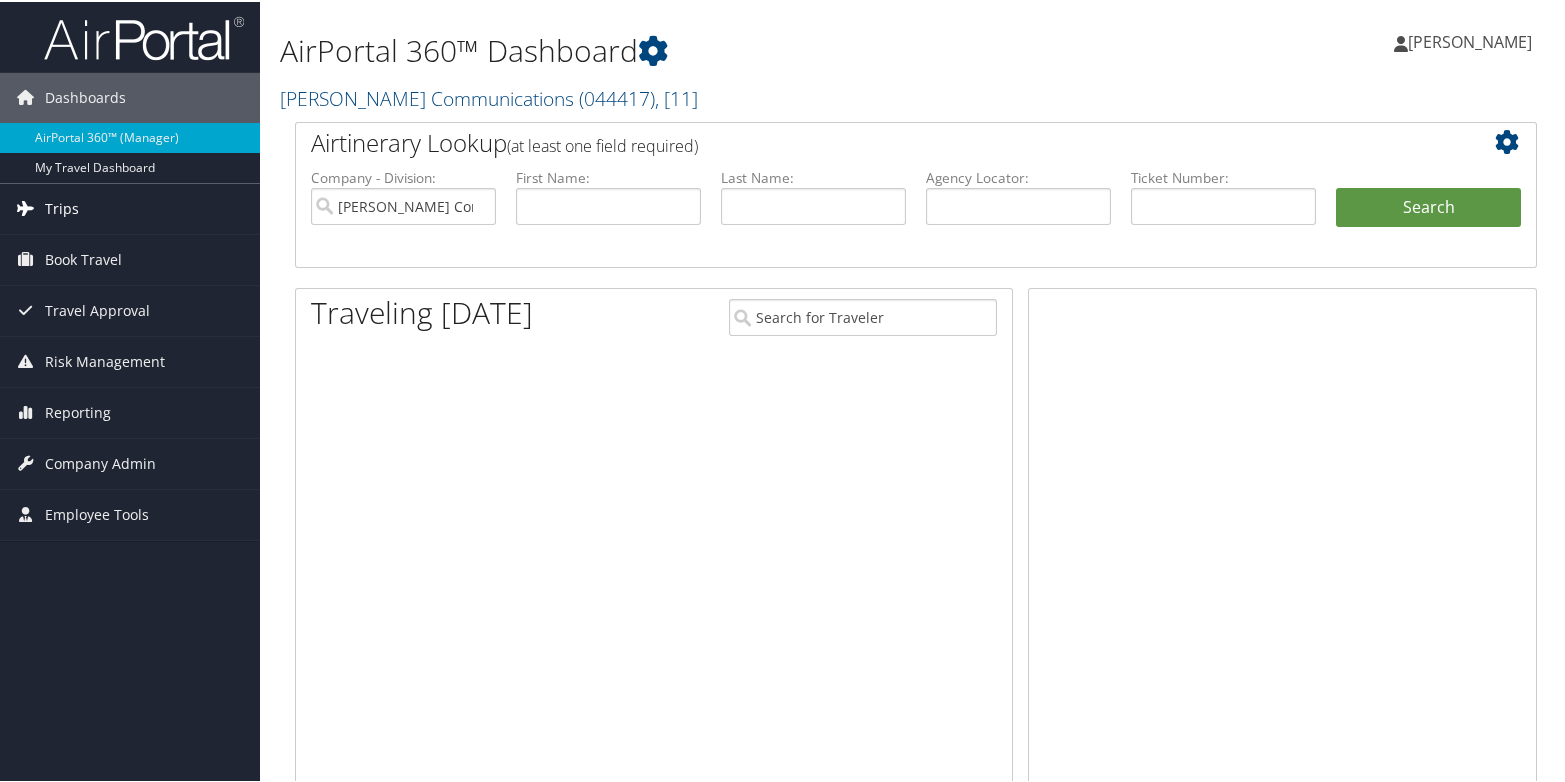 click on "Trips" at bounding box center [130, 207] 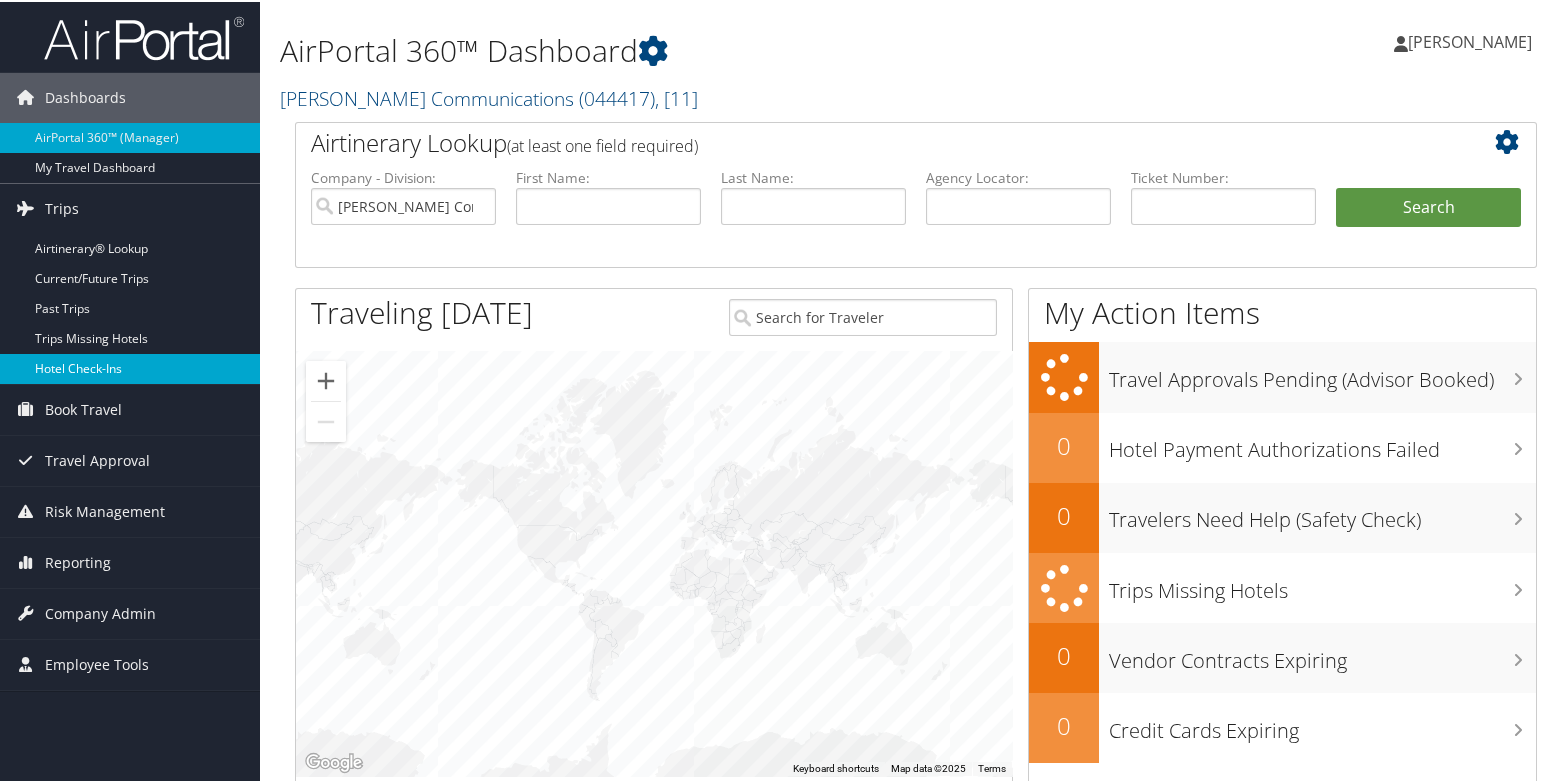 click on "Hotel Check-ins" at bounding box center (130, 367) 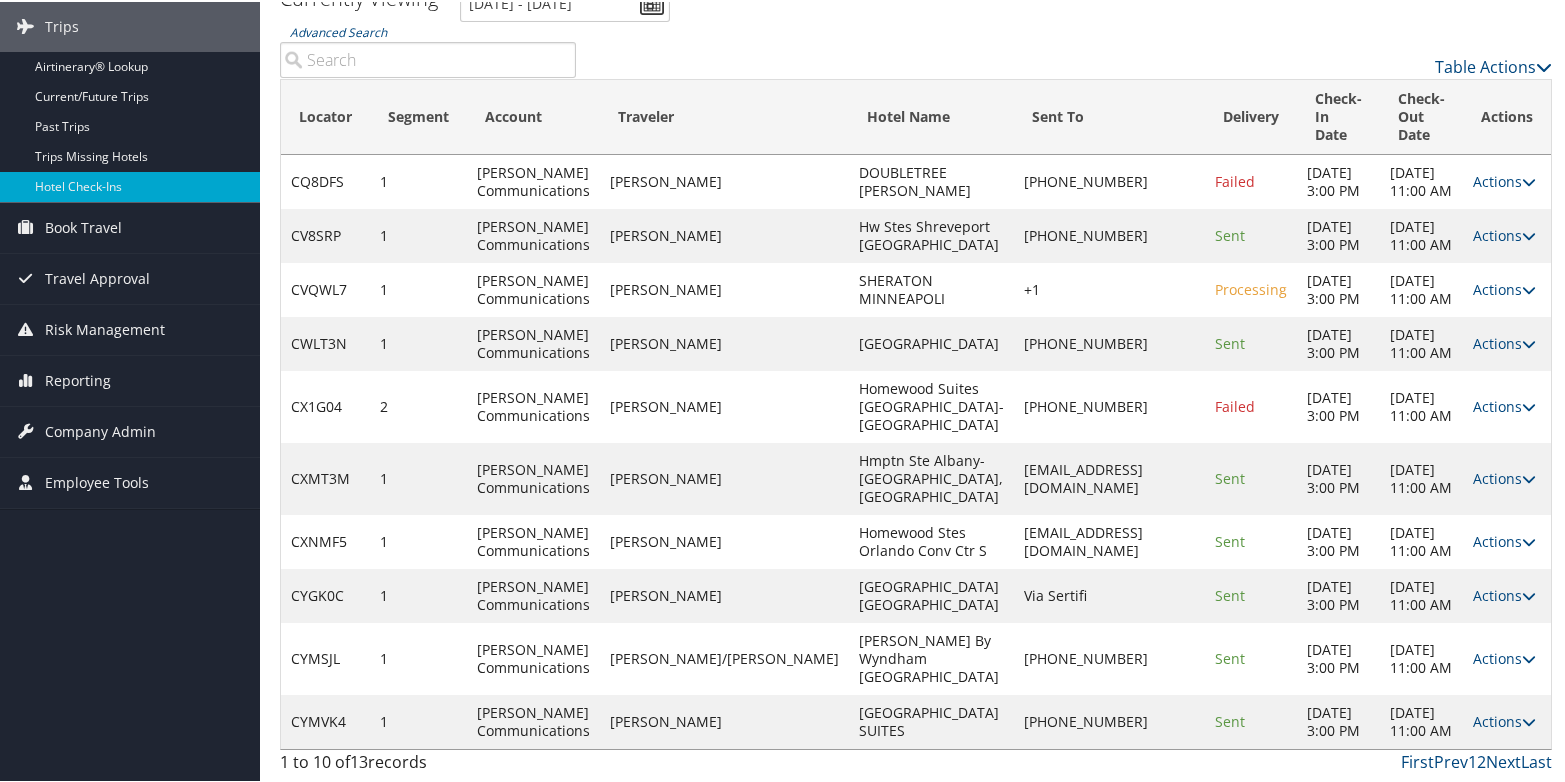 scroll, scrollTop: 114, scrollLeft: 0, axis: vertical 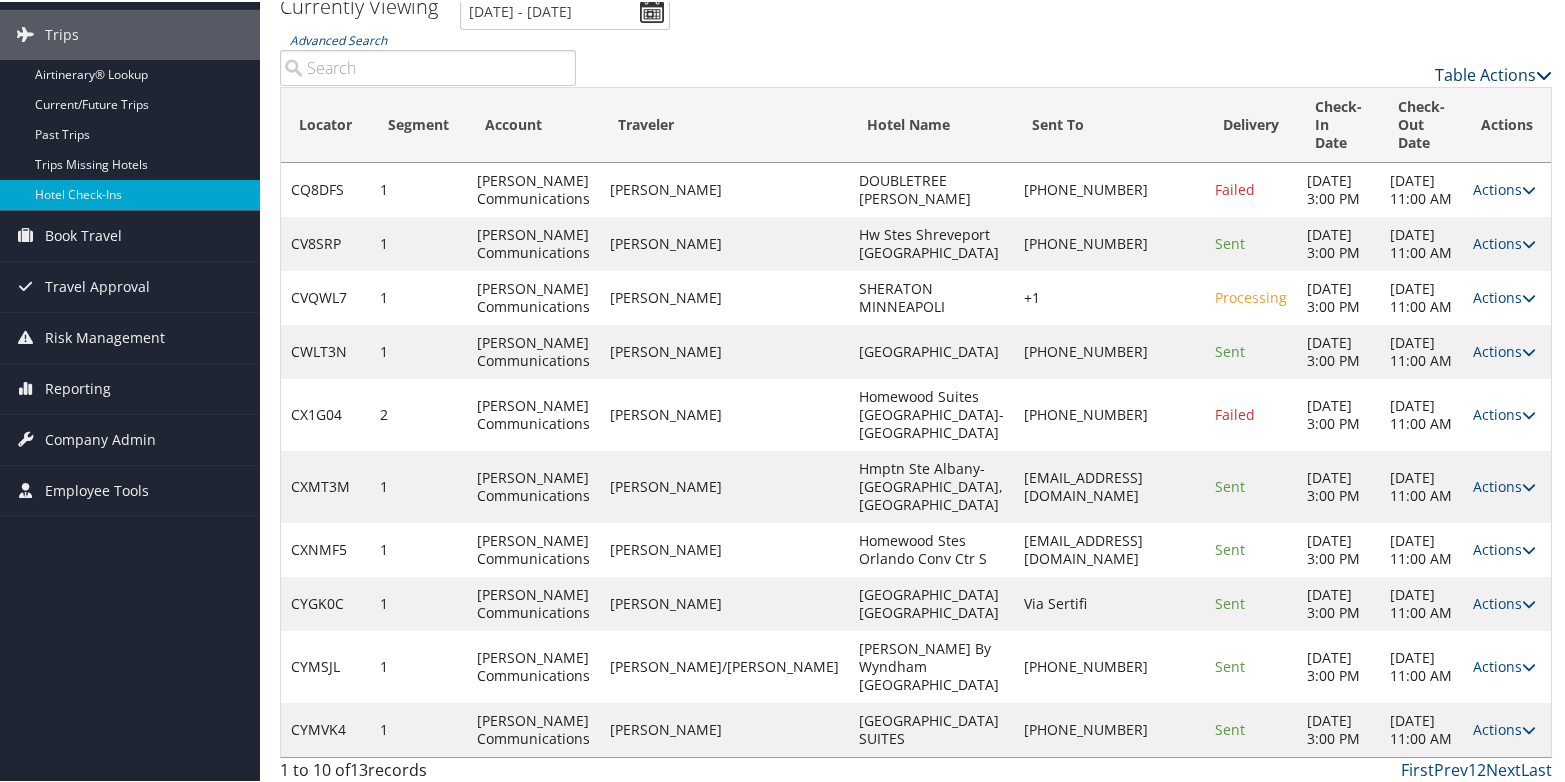 click on "Table Actions" at bounding box center [1493, 73] 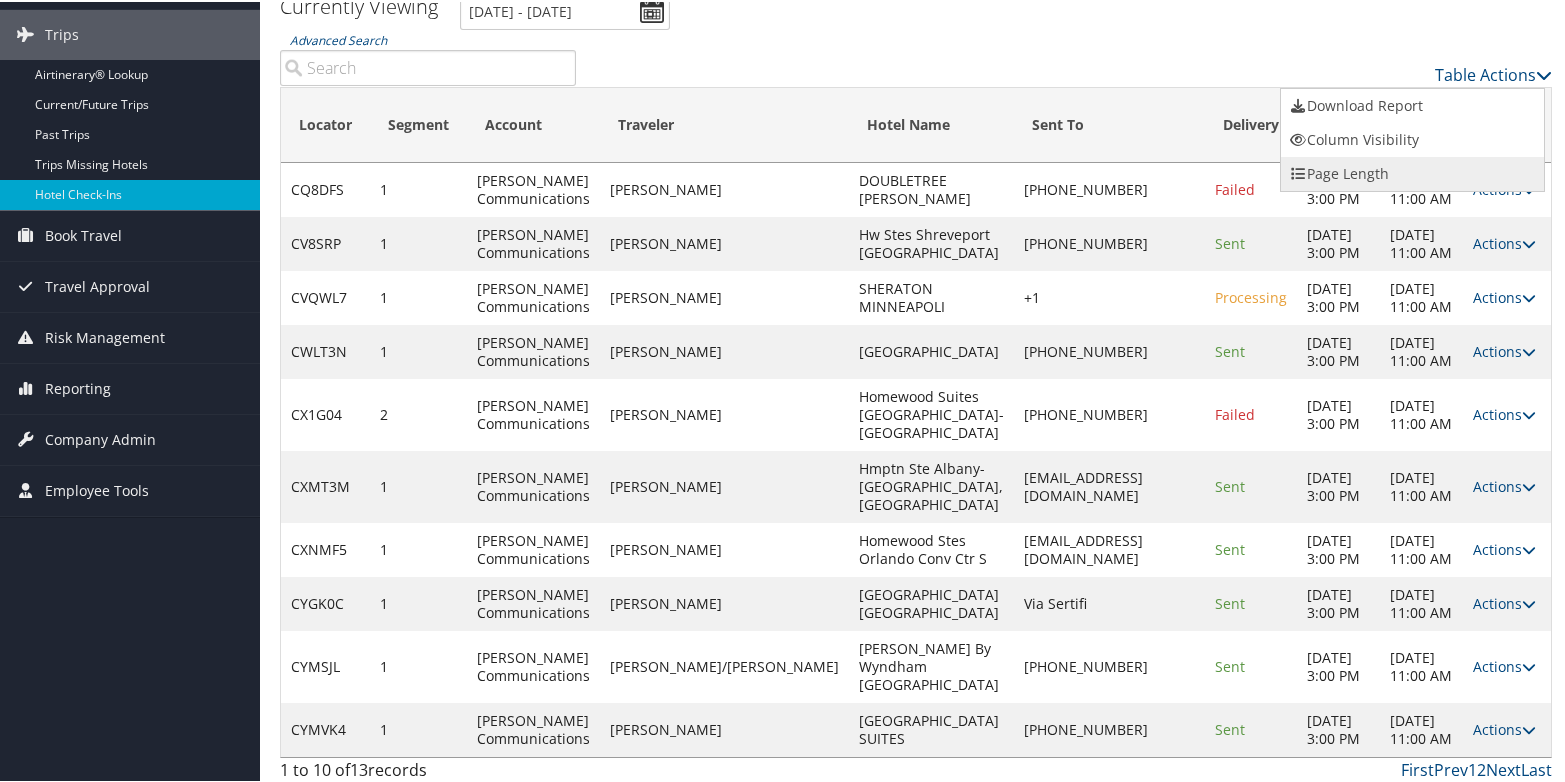 click on "Page Length" at bounding box center (1412, 172) 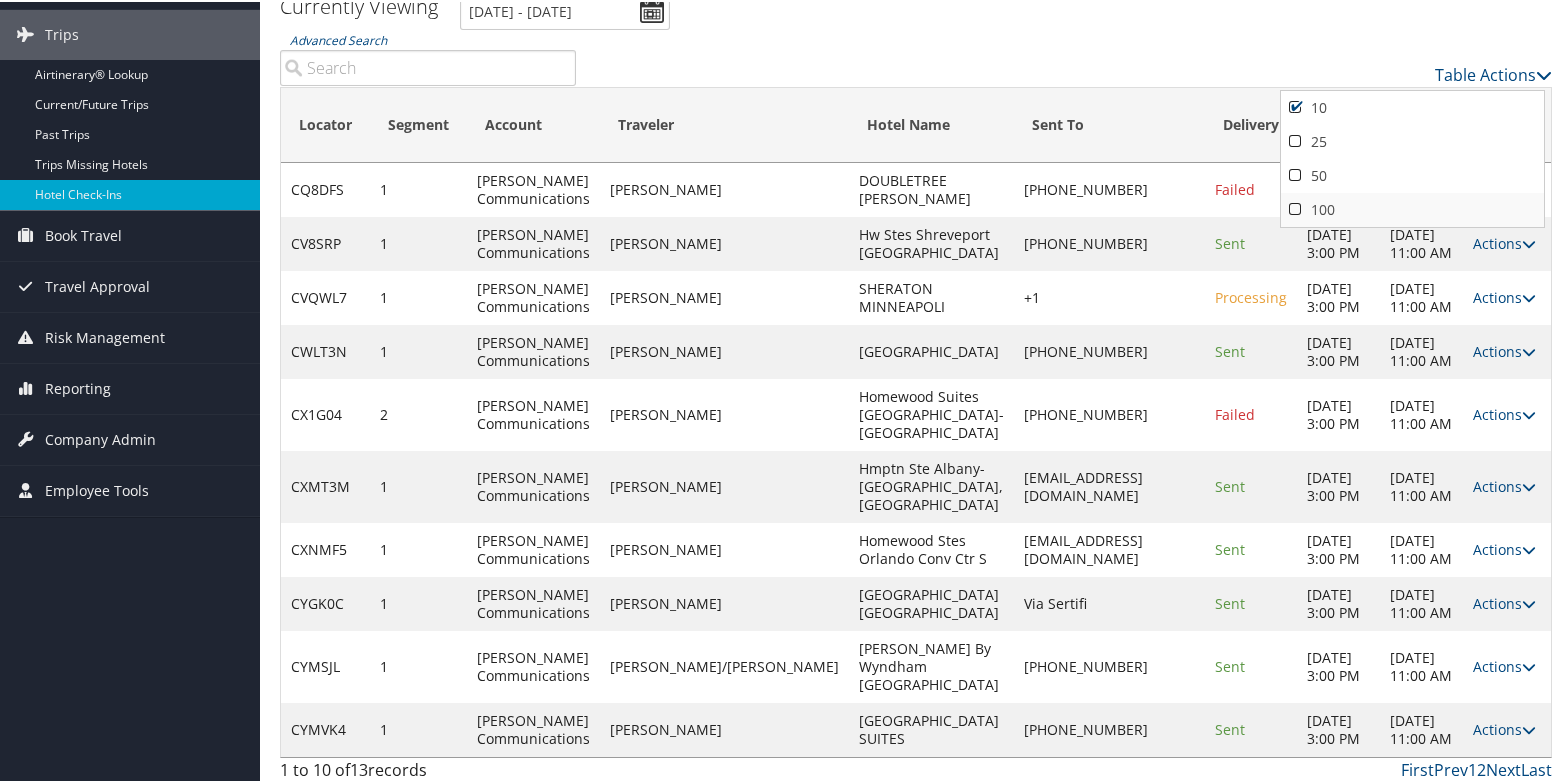 click on "100" at bounding box center [1412, 208] 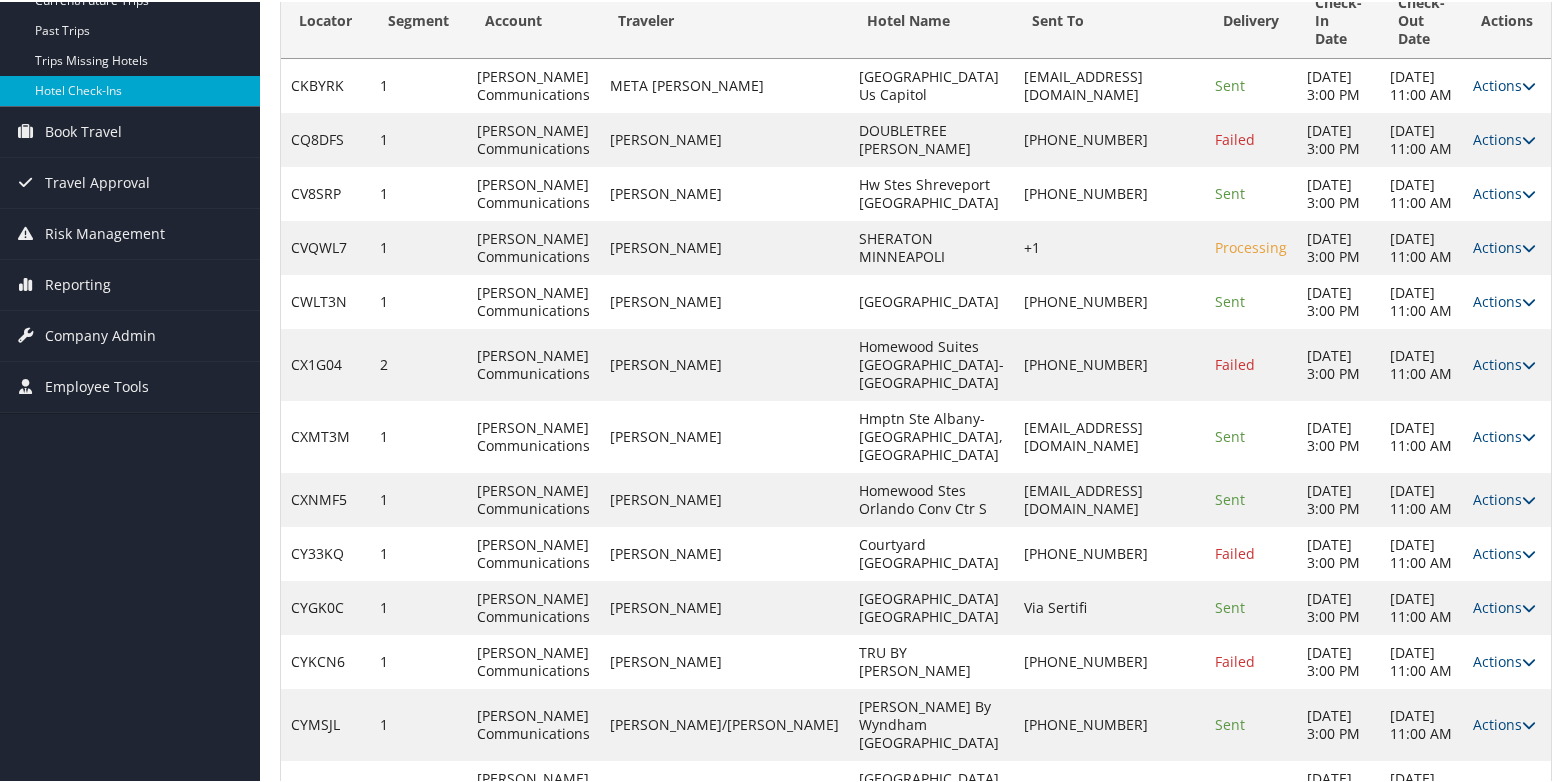 scroll, scrollTop: 214, scrollLeft: 0, axis: vertical 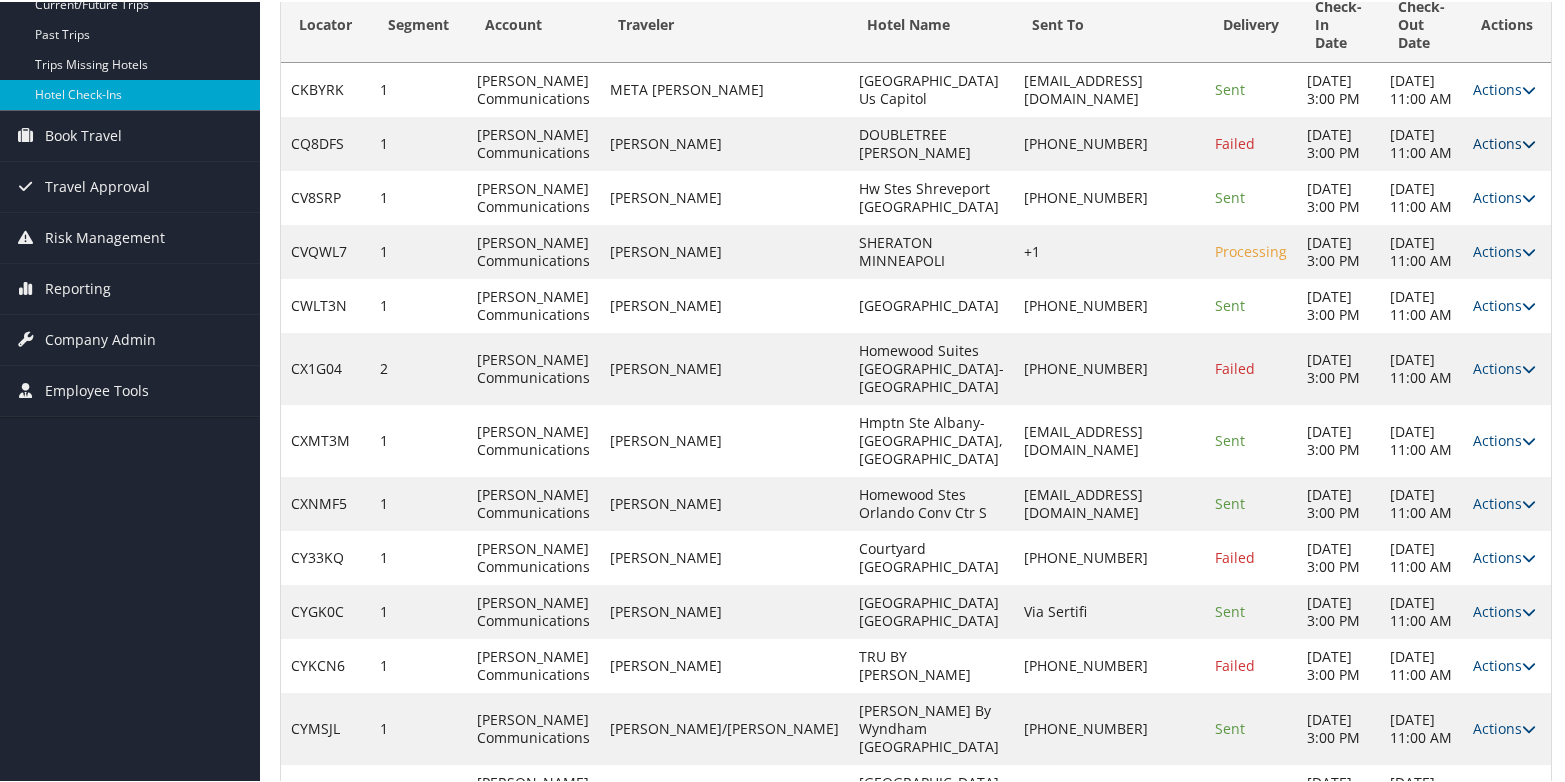 click on "Actions" at bounding box center [1504, 141] 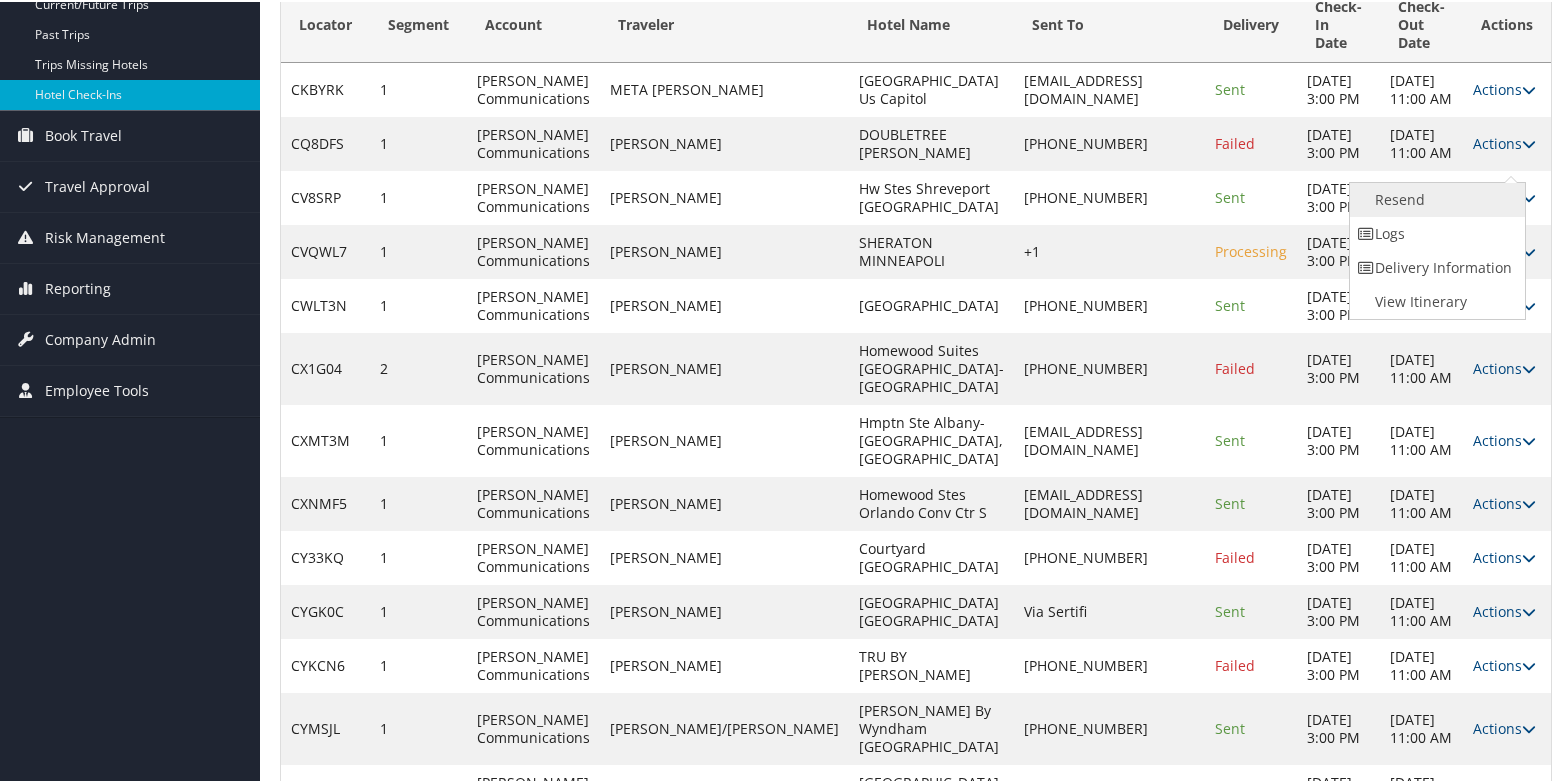 click on "Resend" at bounding box center (1435, 198) 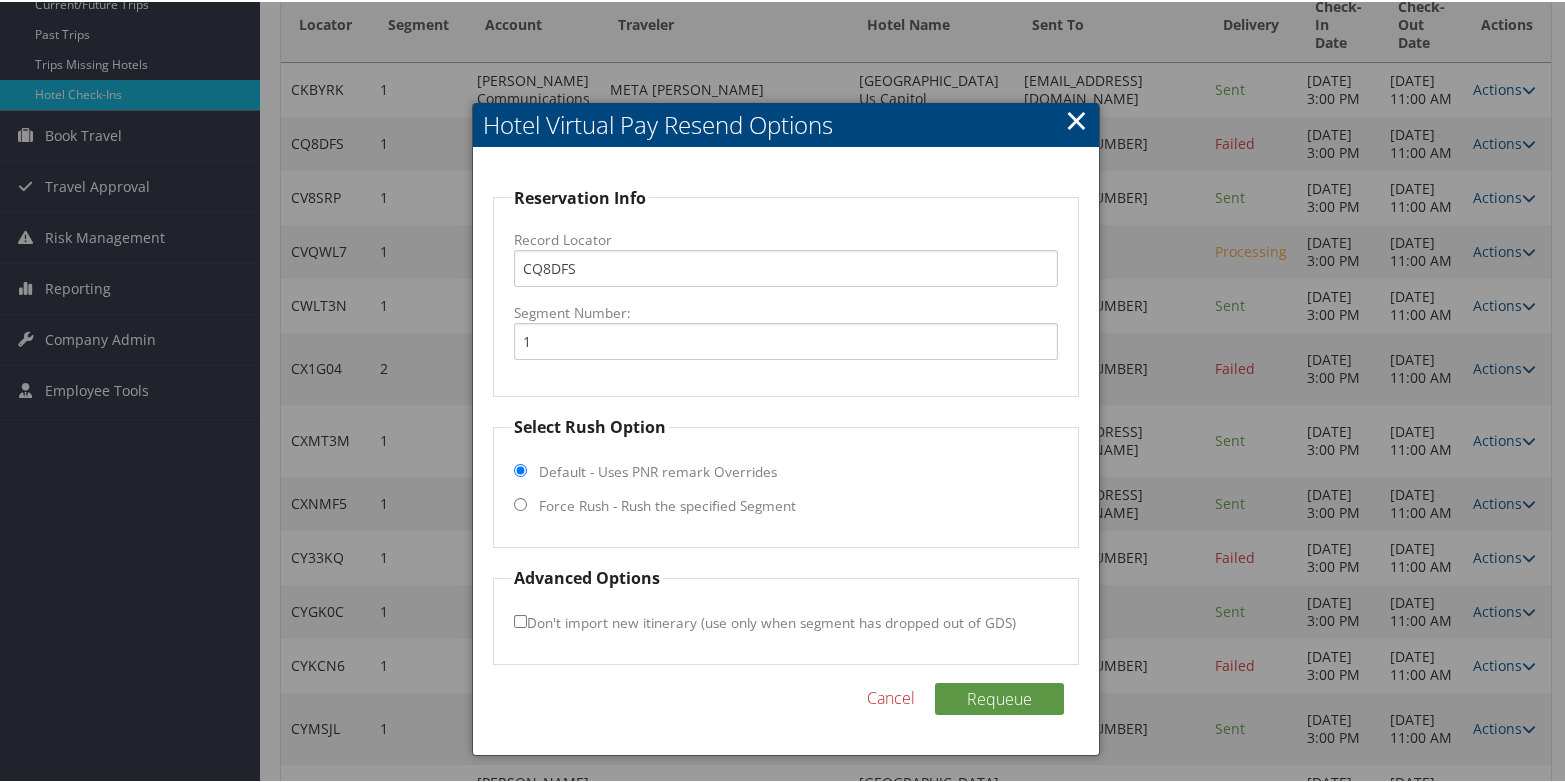 click on "Force Rush - Rush the specified Segment" at bounding box center (667, 504) 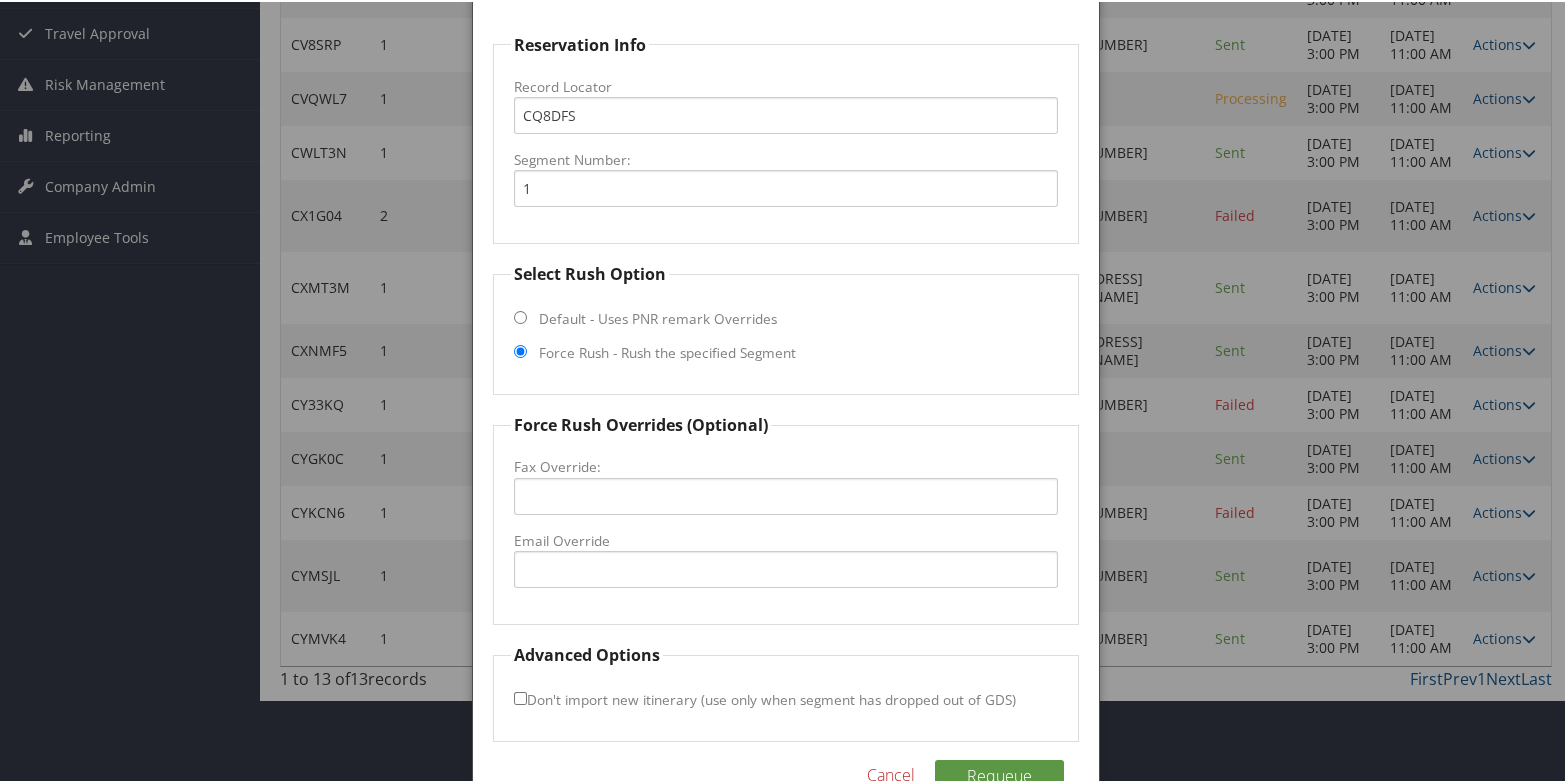 scroll, scrollTop: 498, scrollLeft: 0, axis: vertical 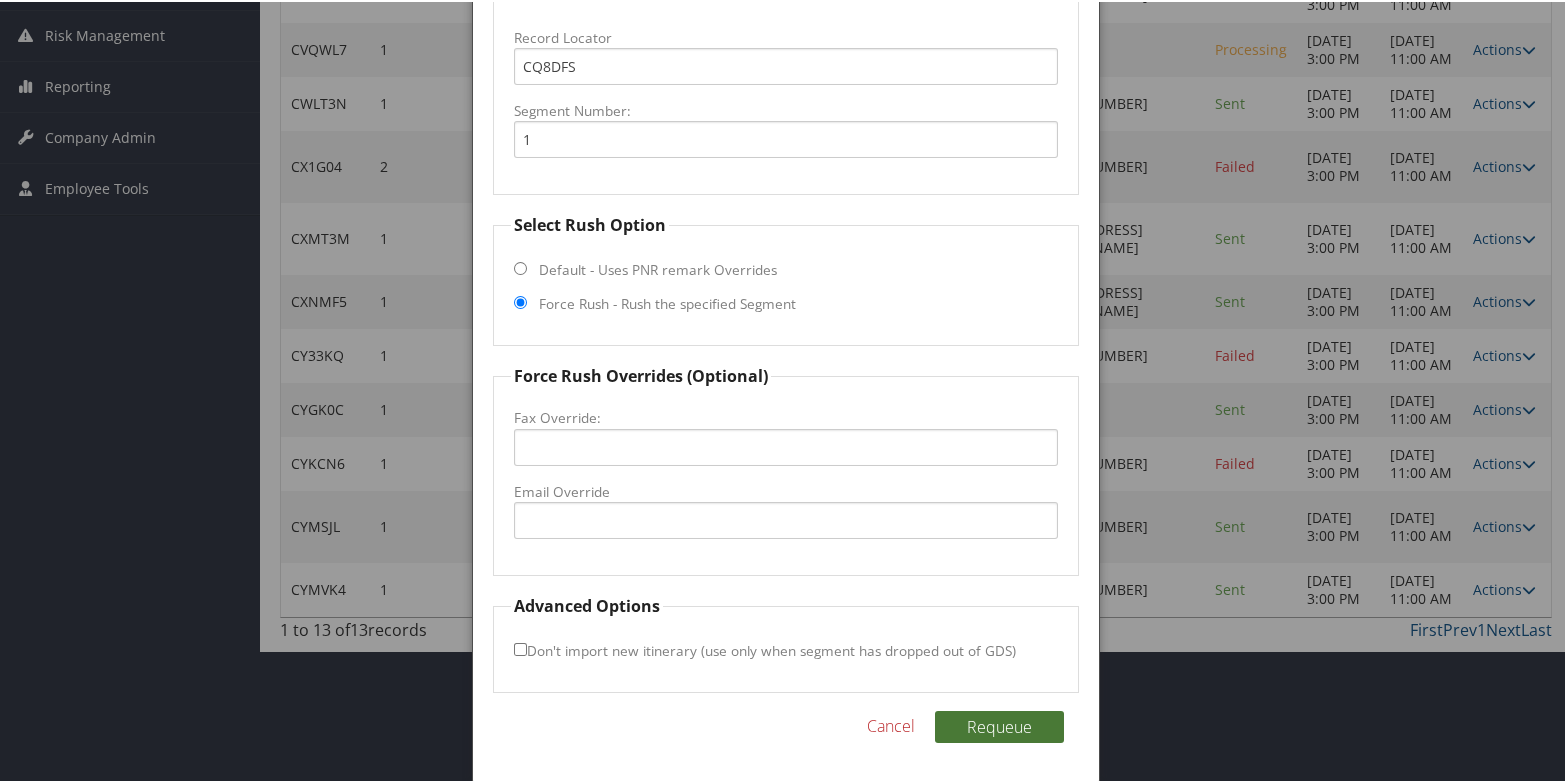 click on "Requeue" at bounding box center [999, 725] 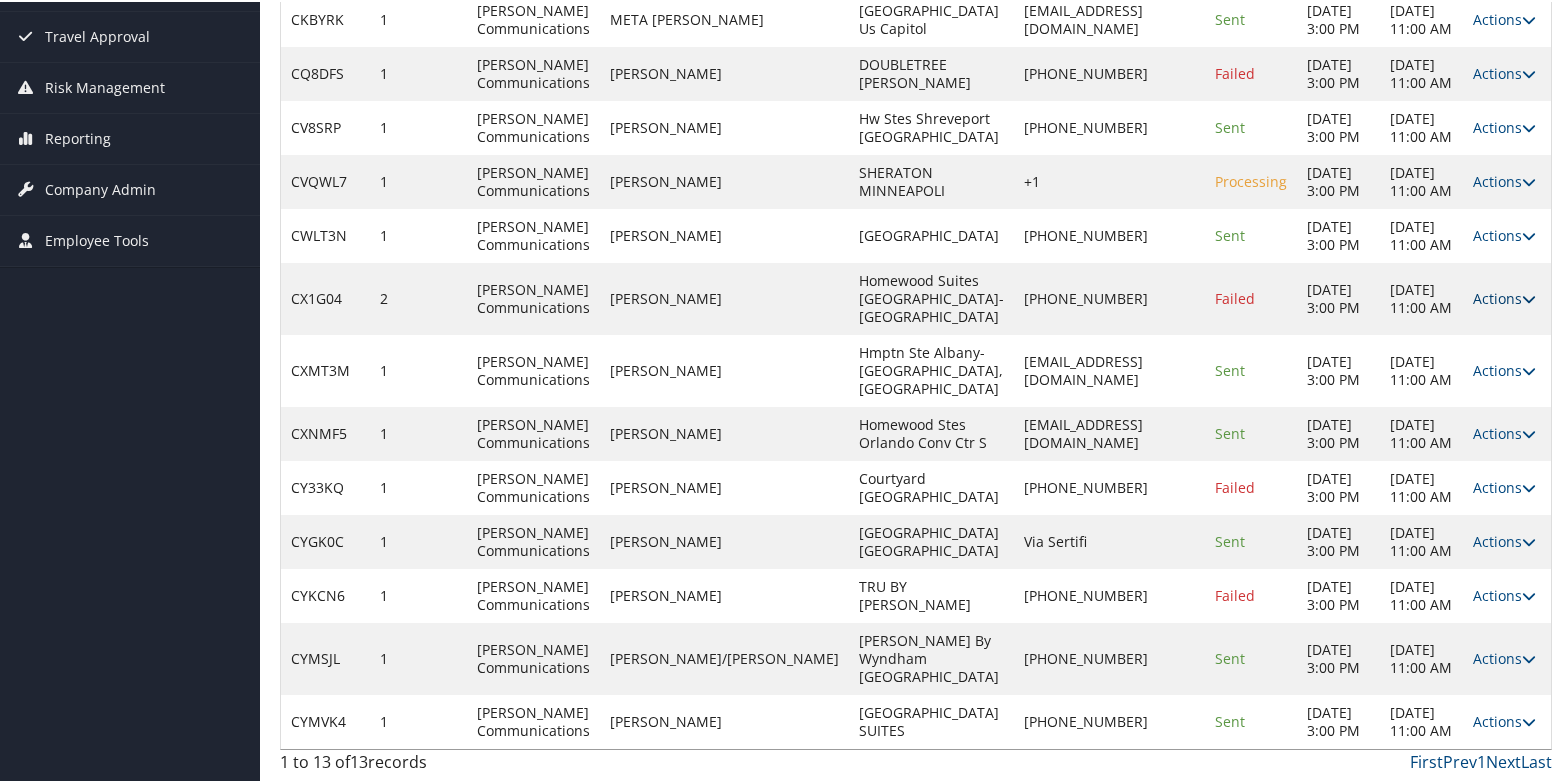 click on "Actions" at bounding box center [1504, 296] 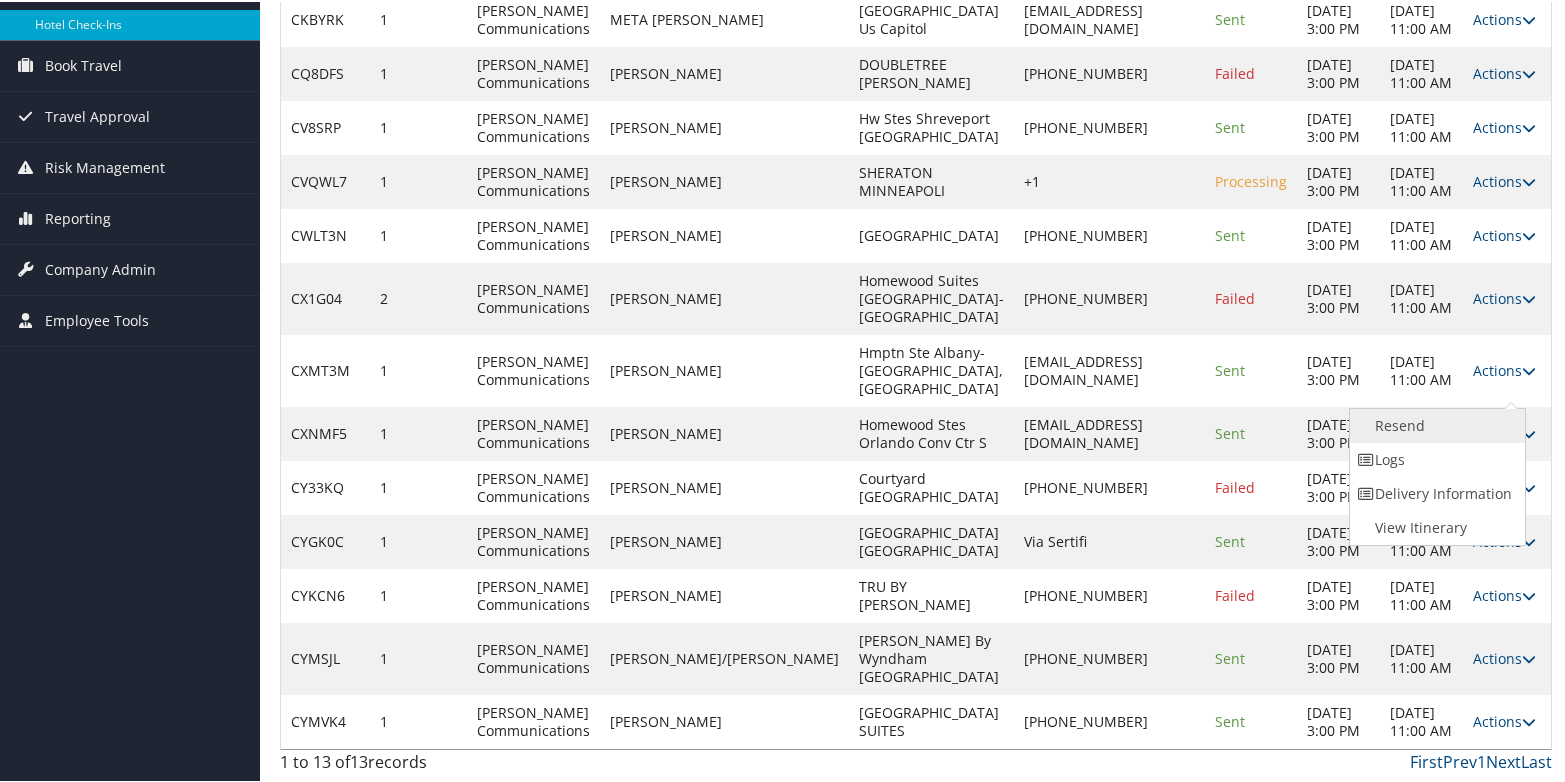 click on "Resend" at bounding box center (1435, 424) 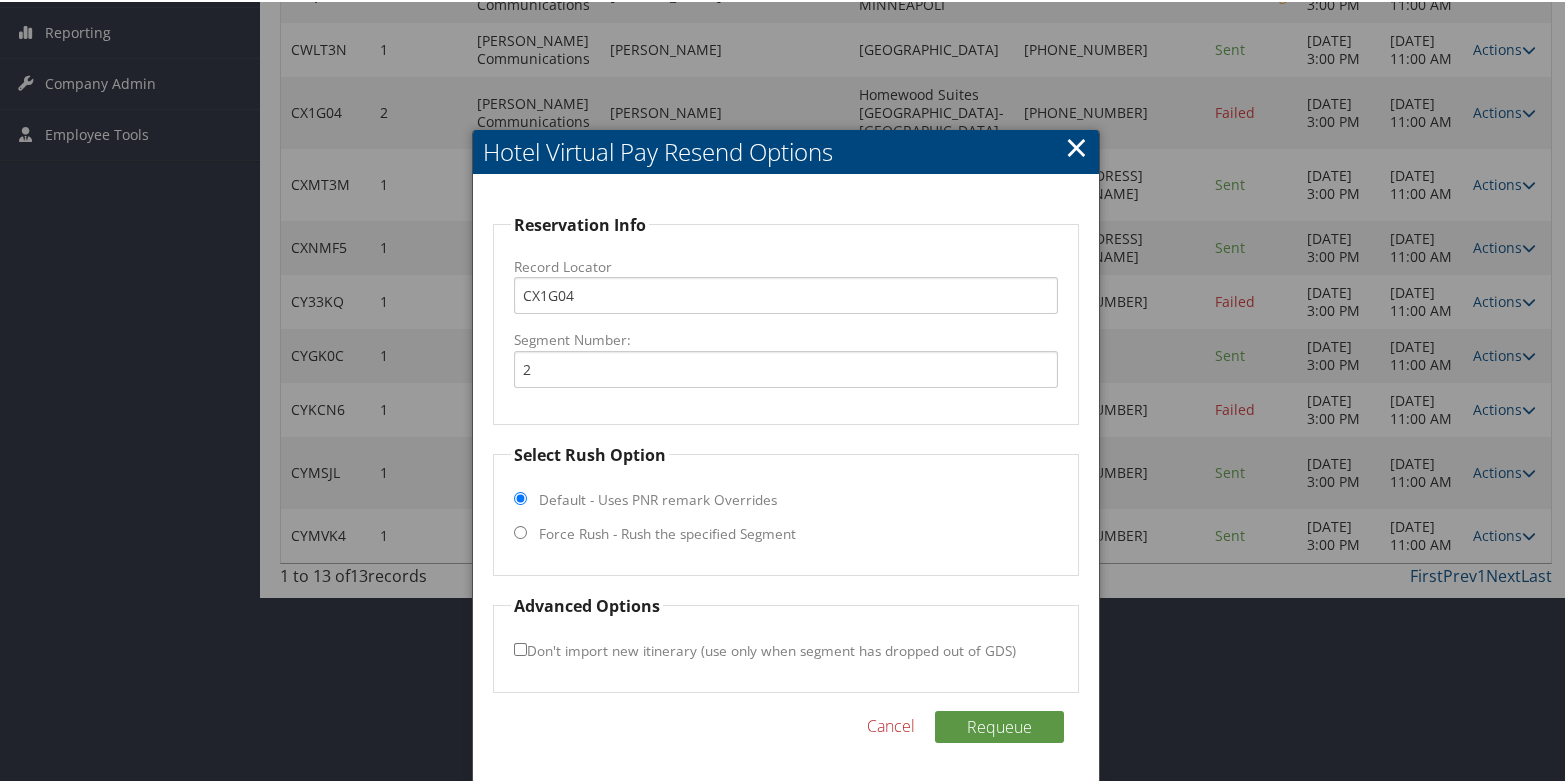 click on "Force Rush - Rush the specified Segment" at bounding box center [667, 532] 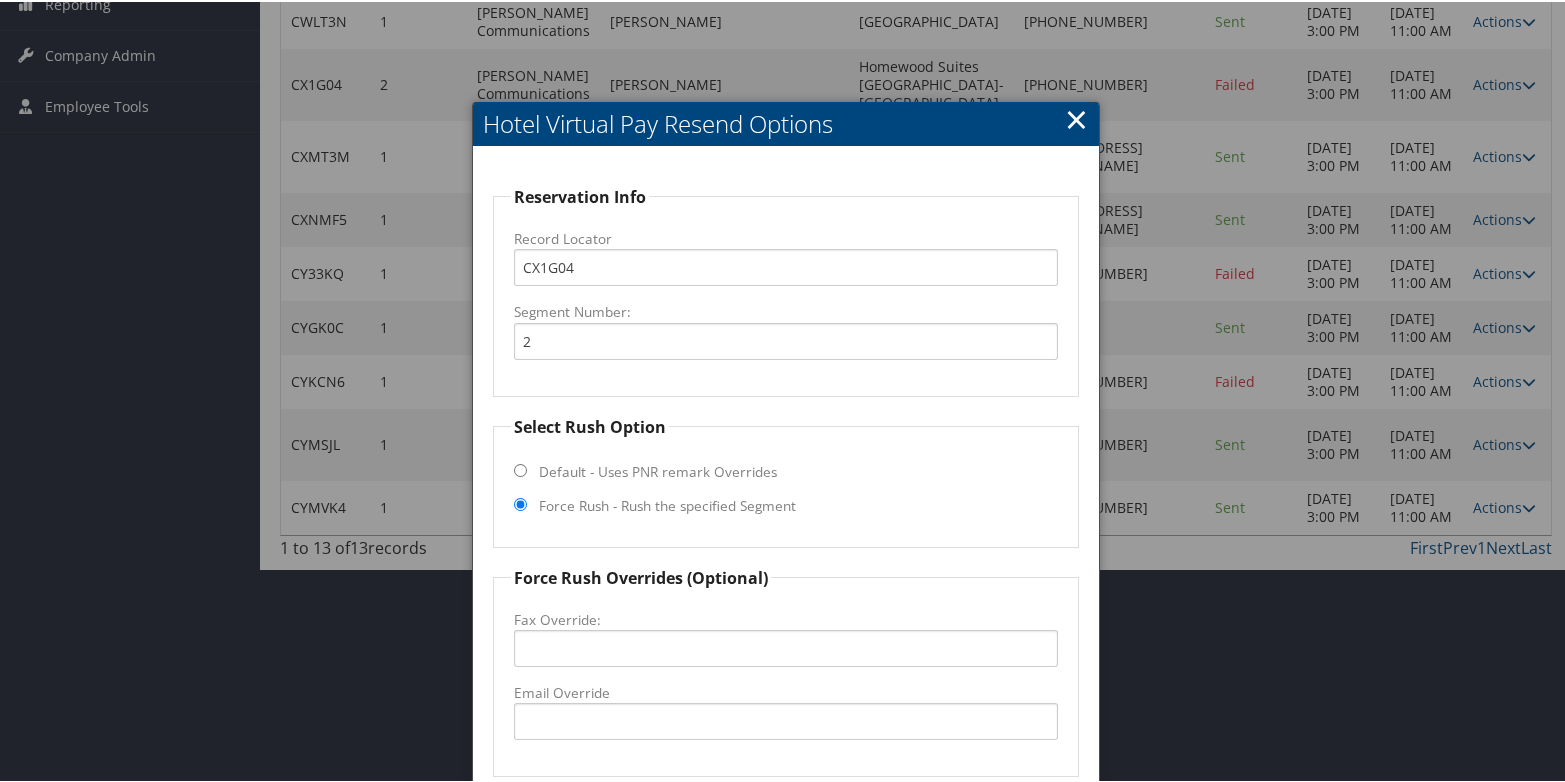 scroll, scrollTop: 696, scrollLeft: 0, axis: vertical 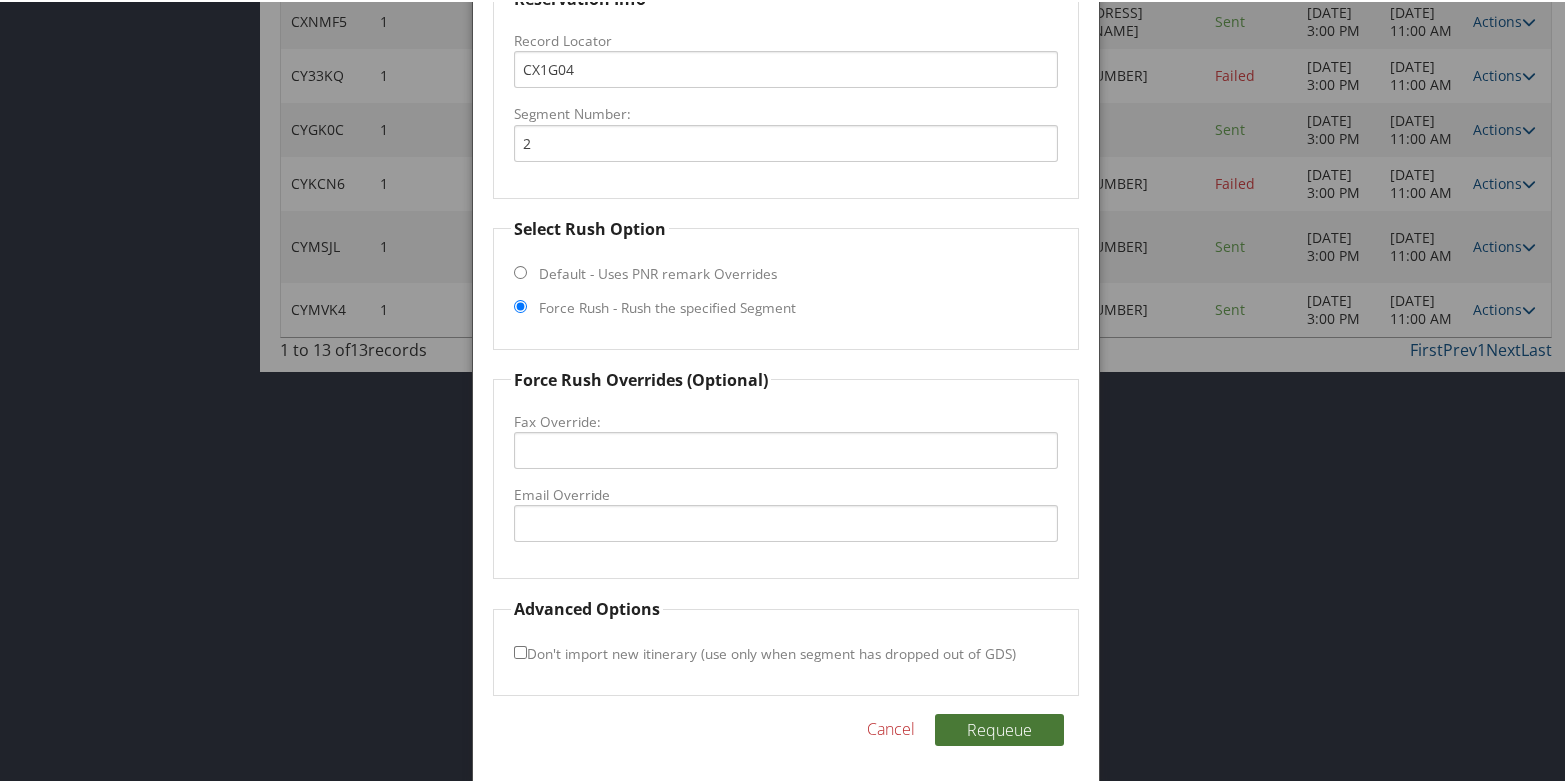 click on "Requeue" at bounding box center (999, 728) 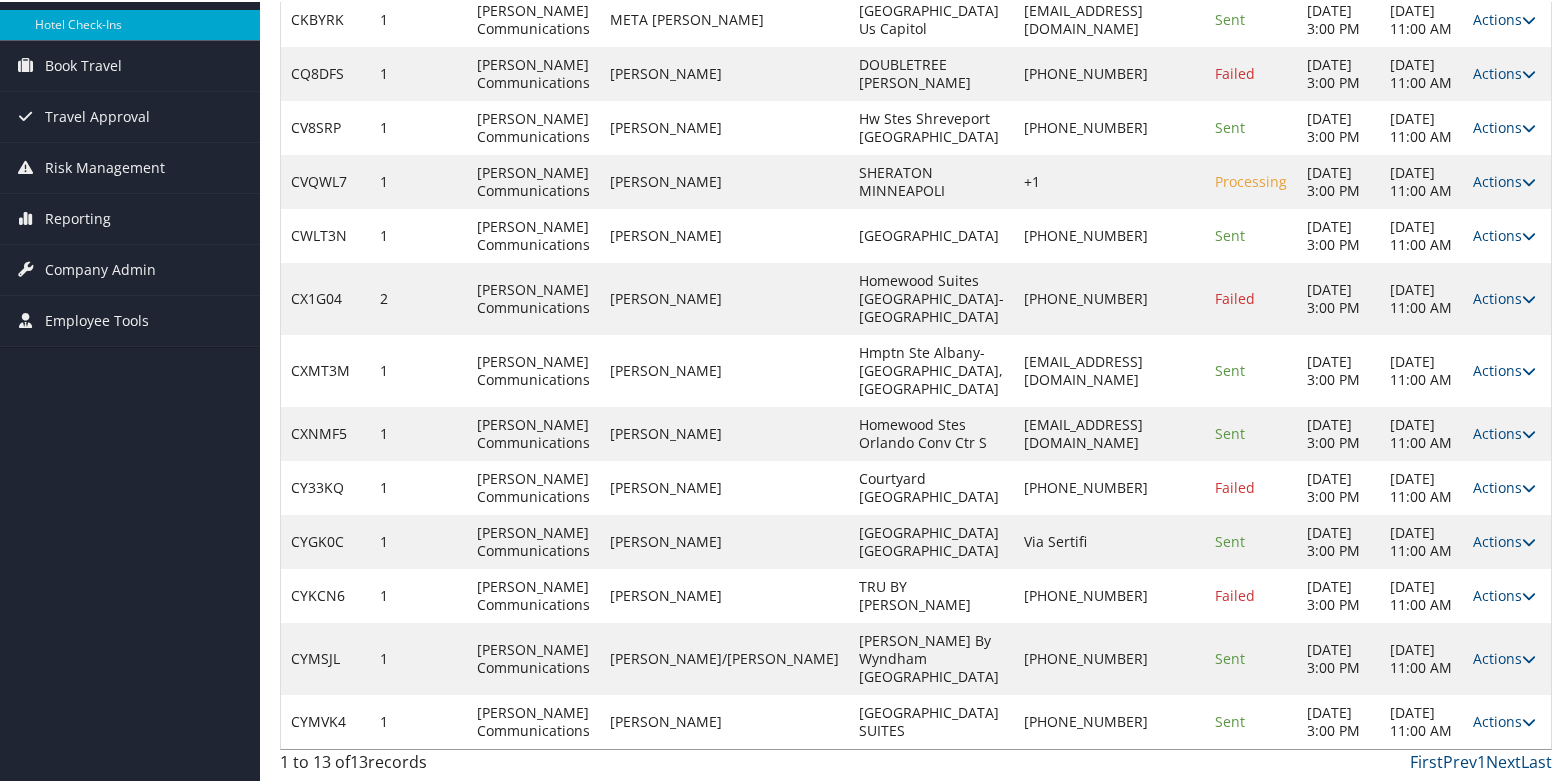 scroll, scrollTop: 498, scrollLeft: 0, axis: vertical 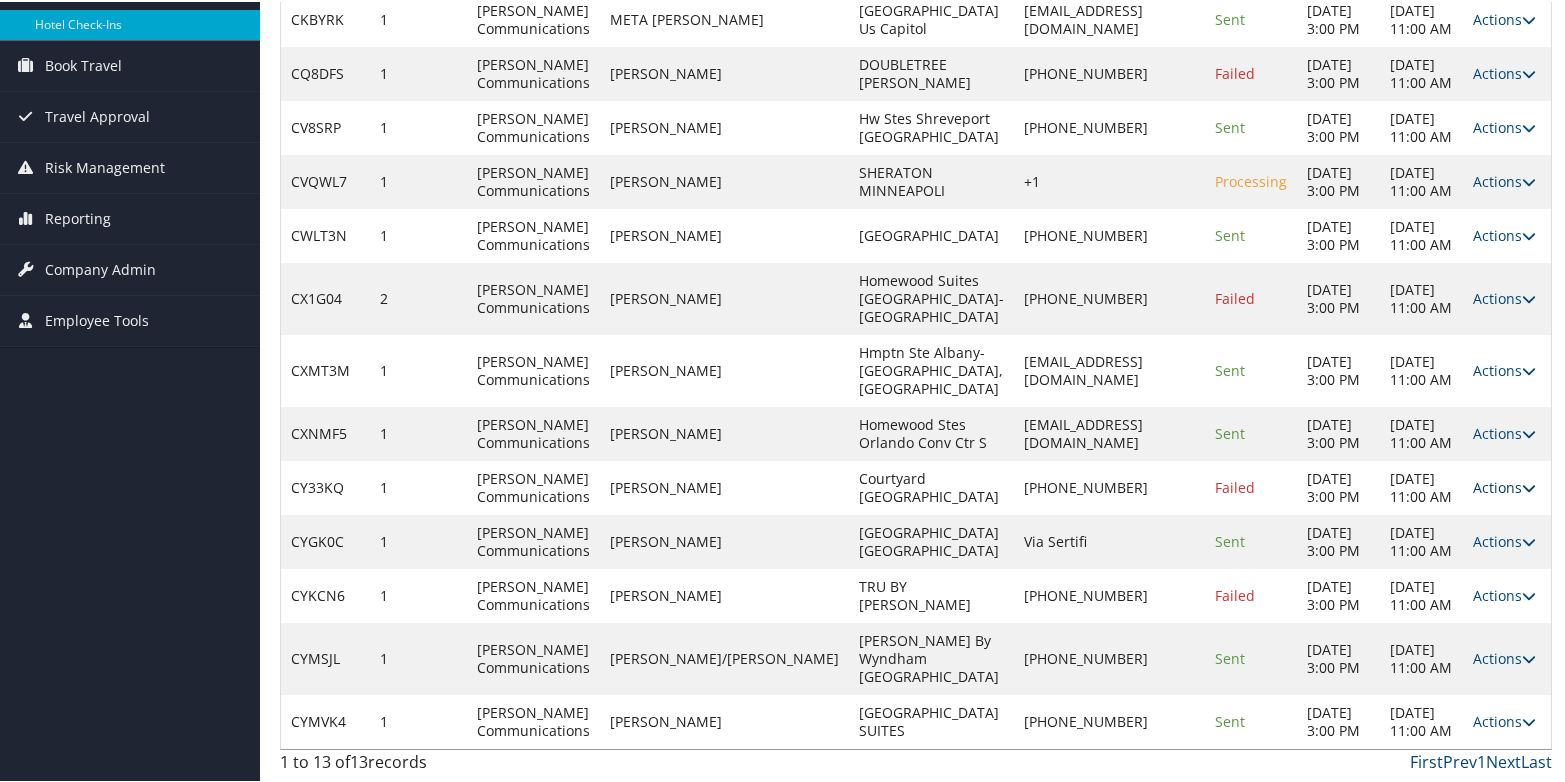click on "Actions" at bounding box center [1504, 485] 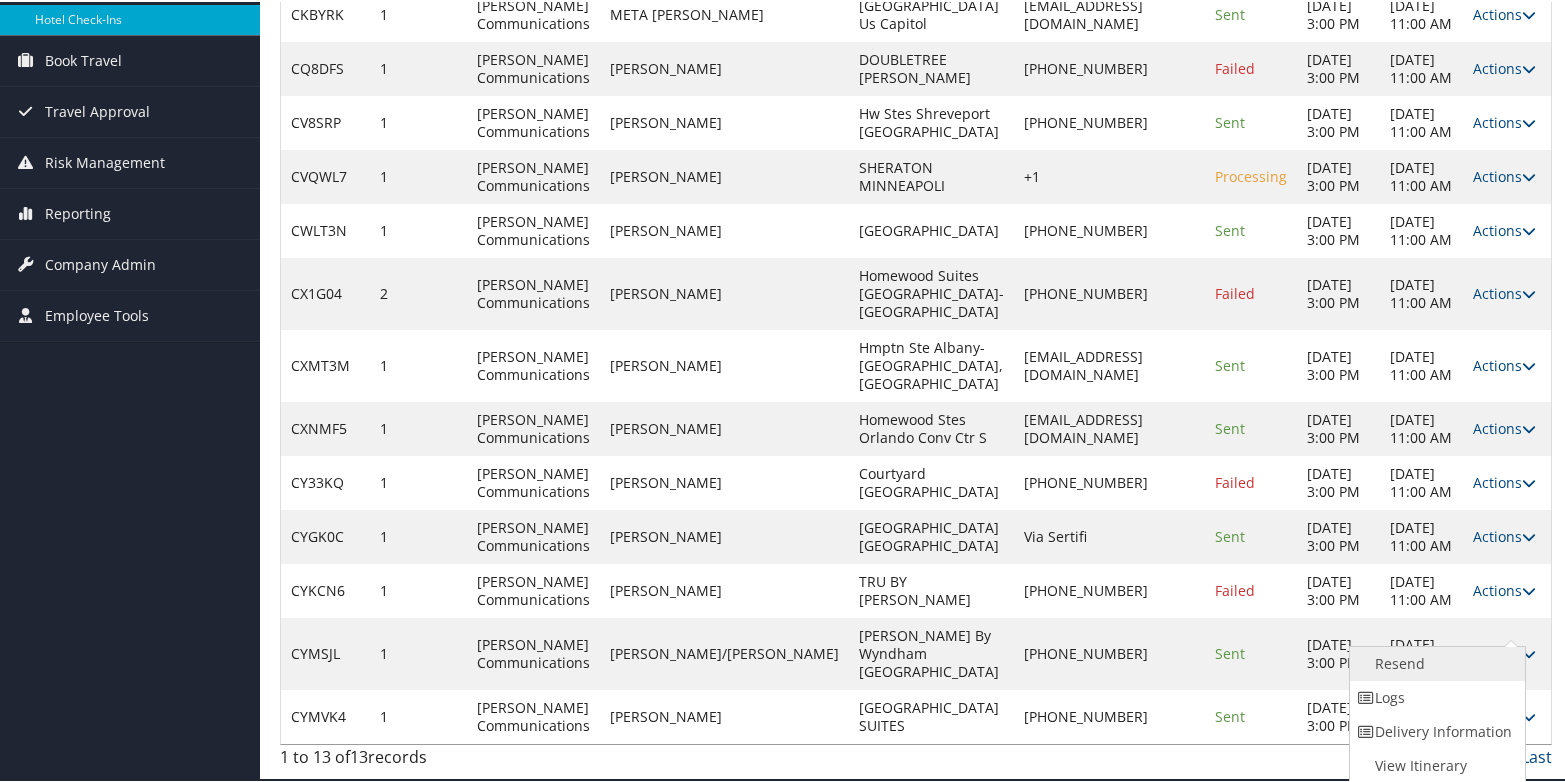 click on "Resend" at bounding box center [1435, 662] 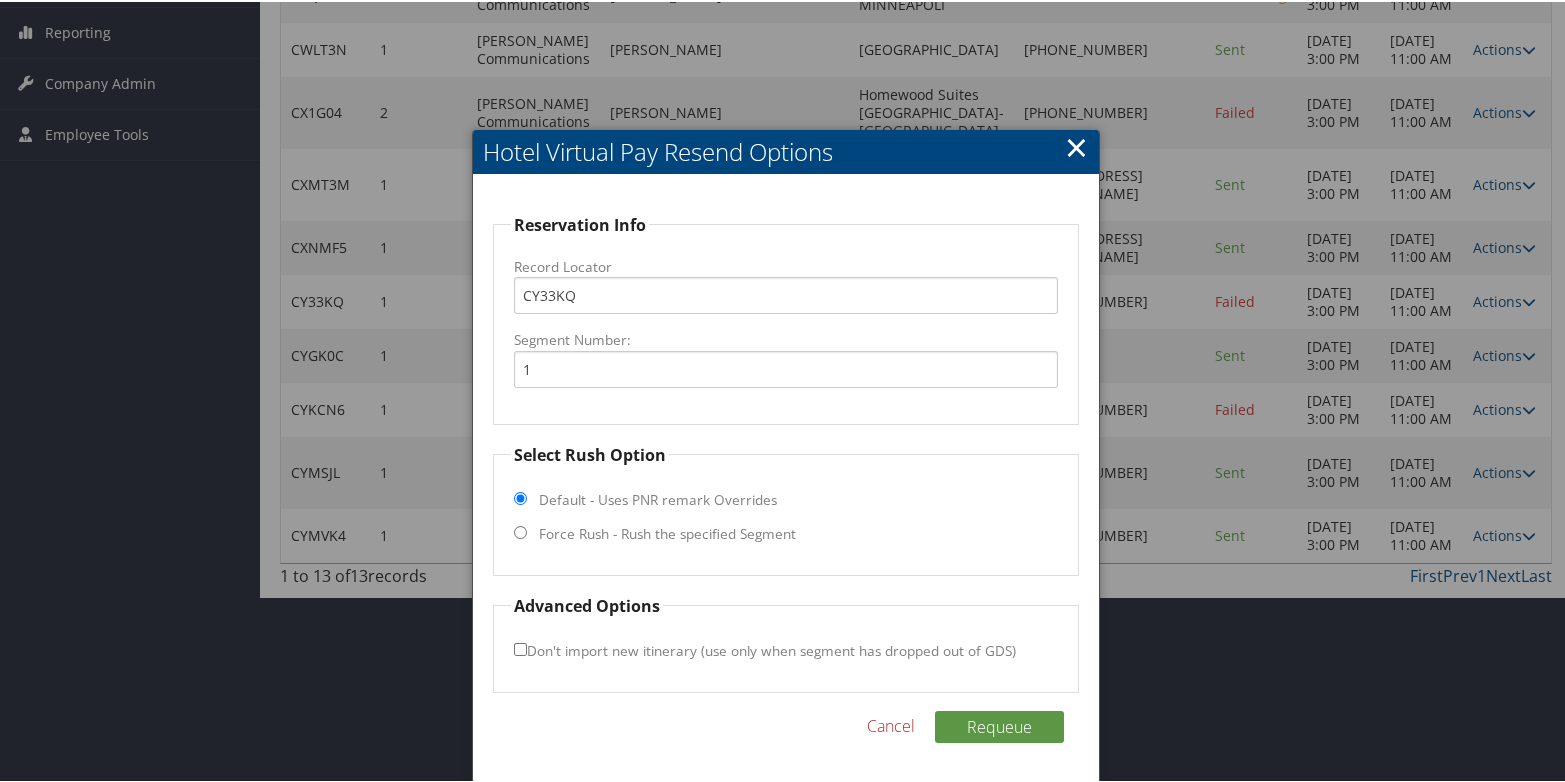 click on "Force Rush - Rush the specified Segment" at bounding box center (667, 532) 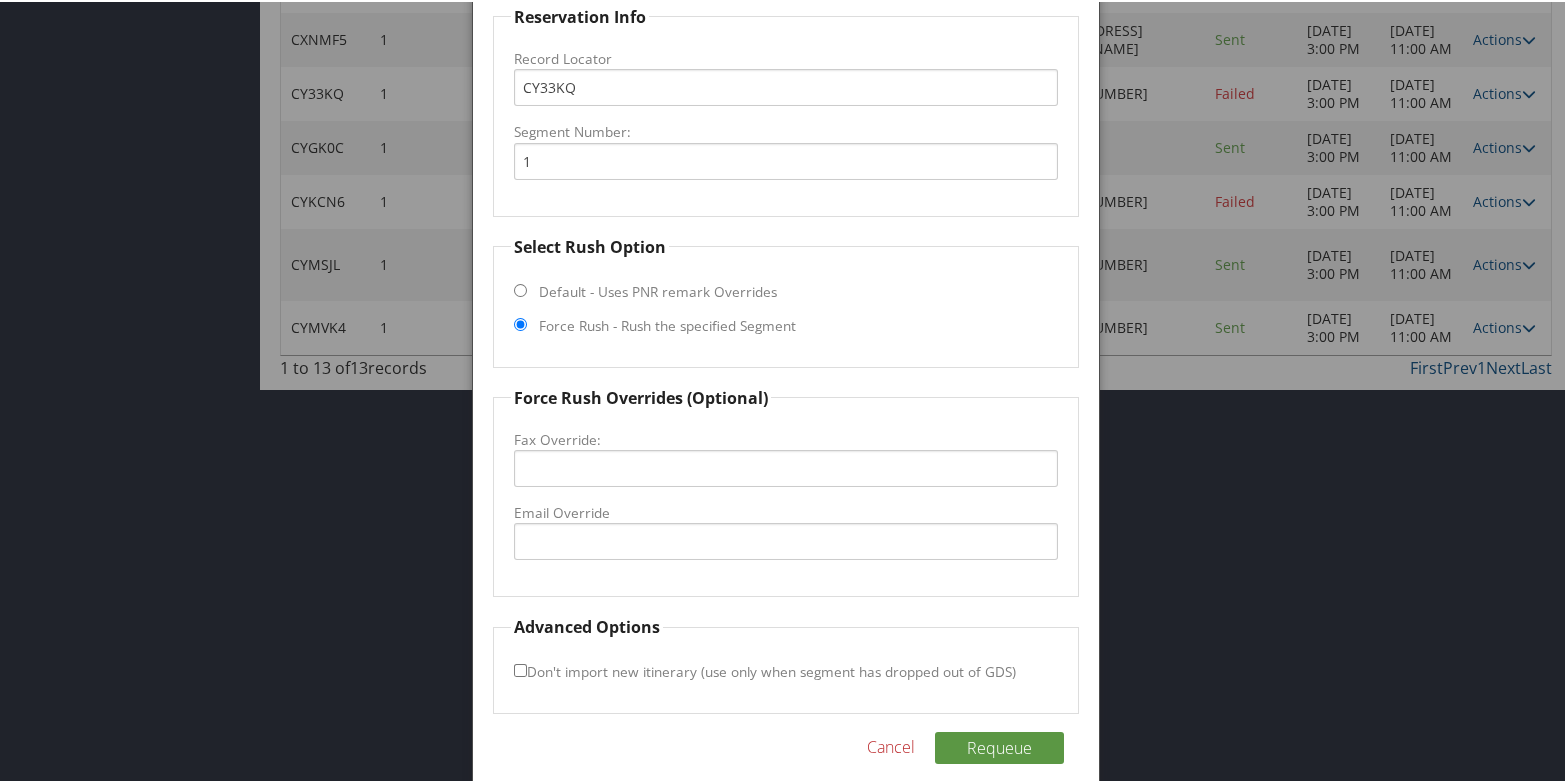 scroll, scrollTop: 696, scrollLeft: 0, axis: vertical 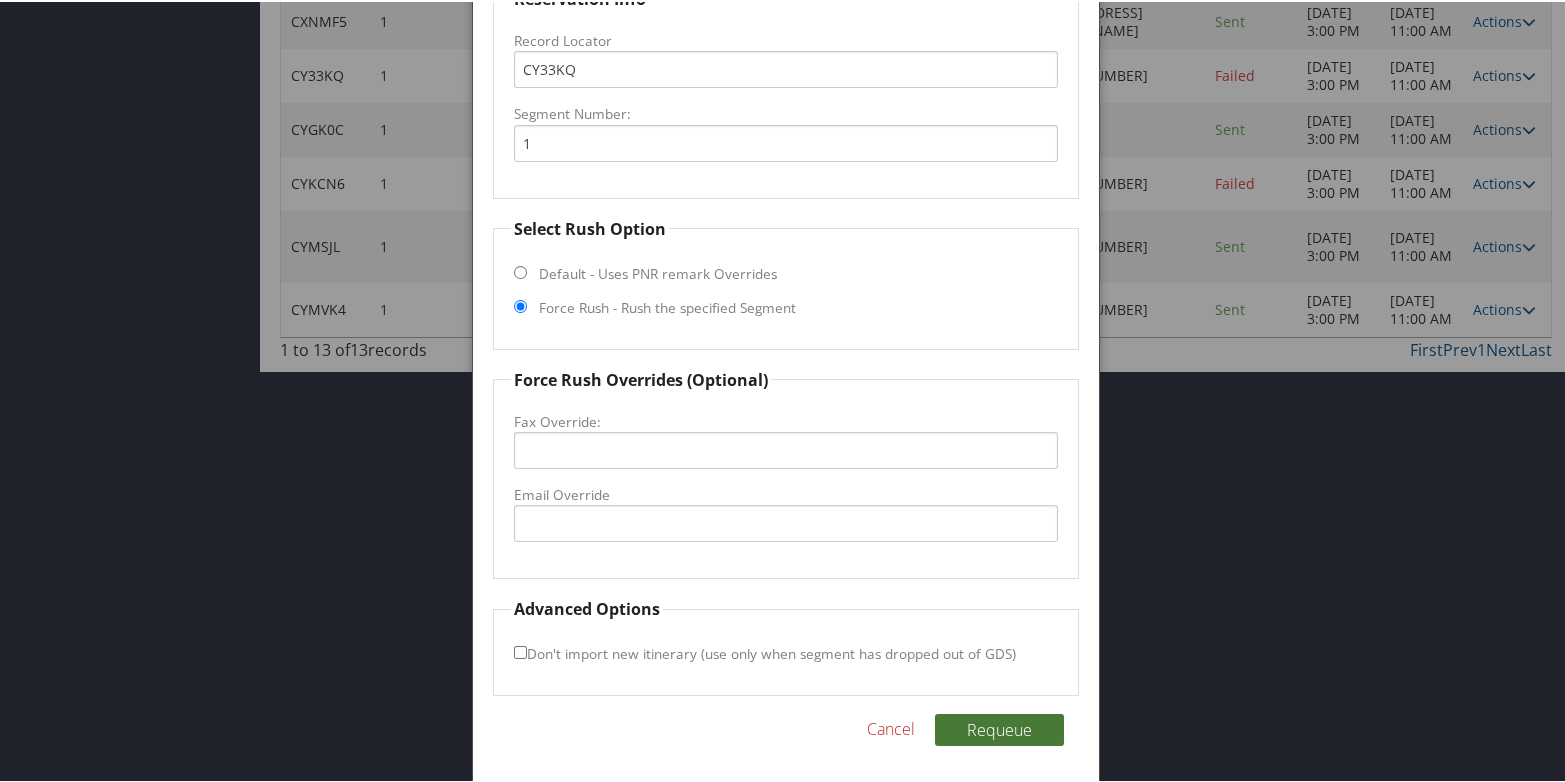 click on "Requeue" at bounding box center (999, 728) 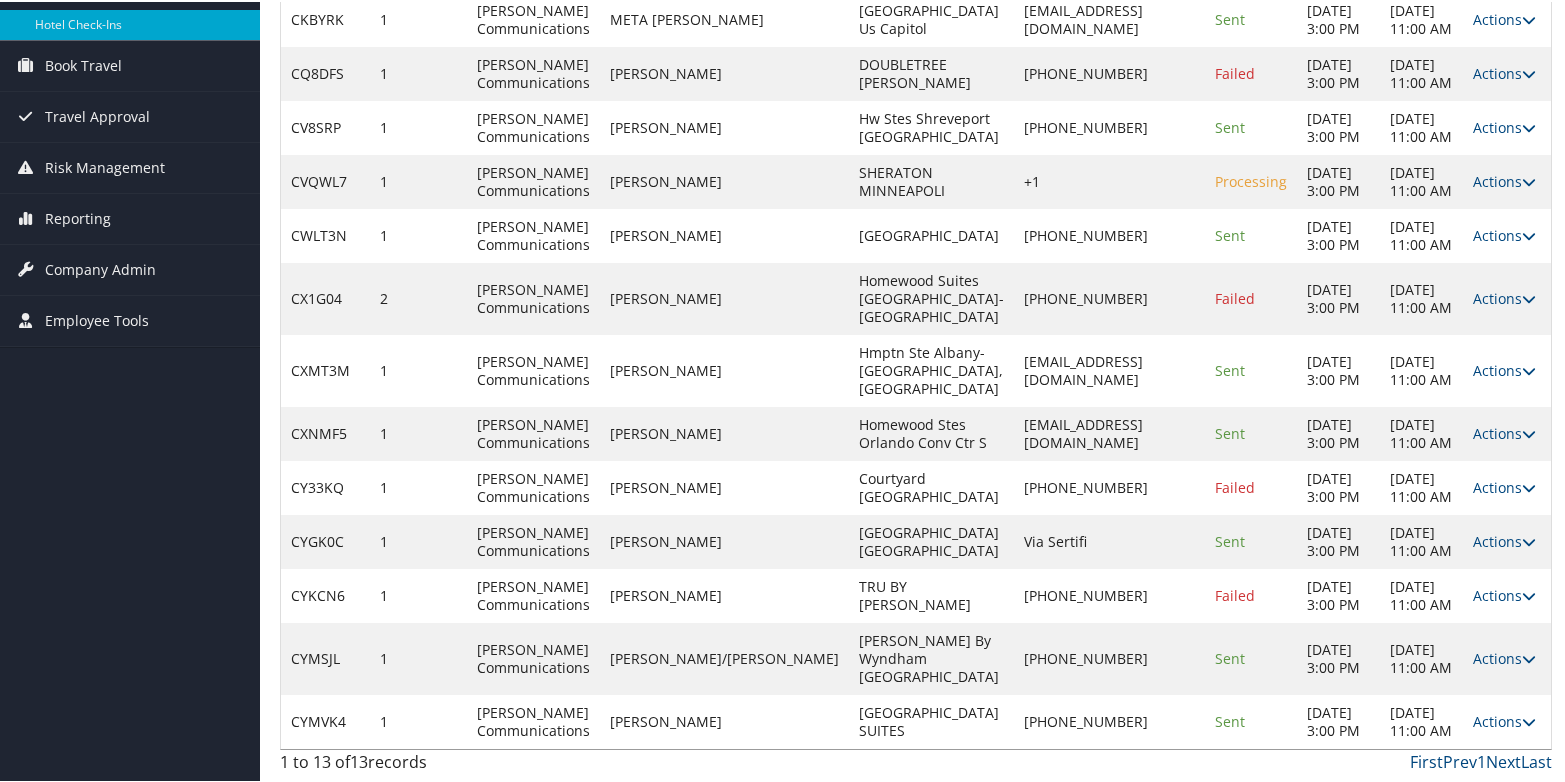 scroll, scrollTop: 0, scrollLeft: 0, axis: both 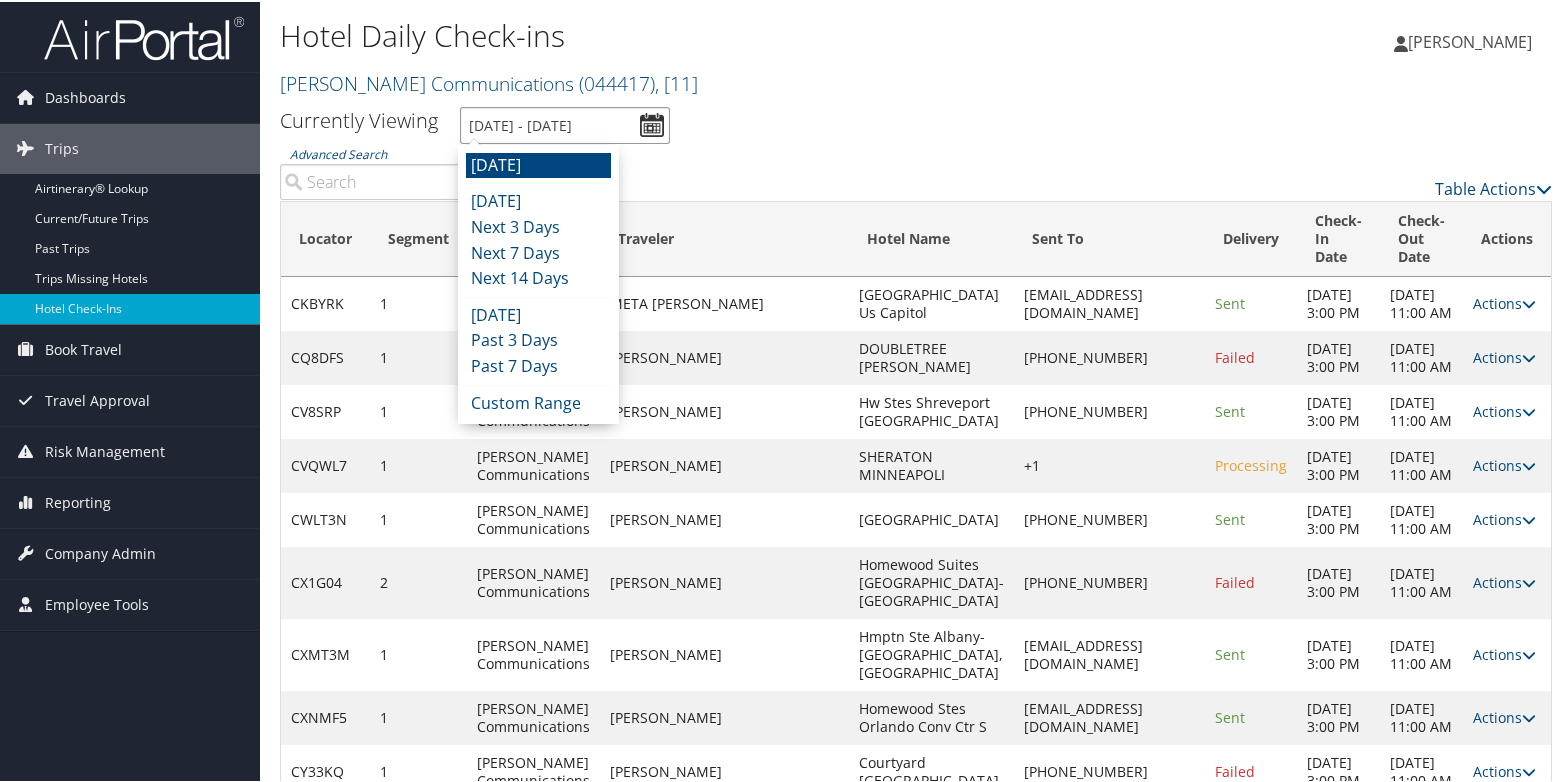 click on "[DATE] - [DATE]" at bounding box center [565, 123] 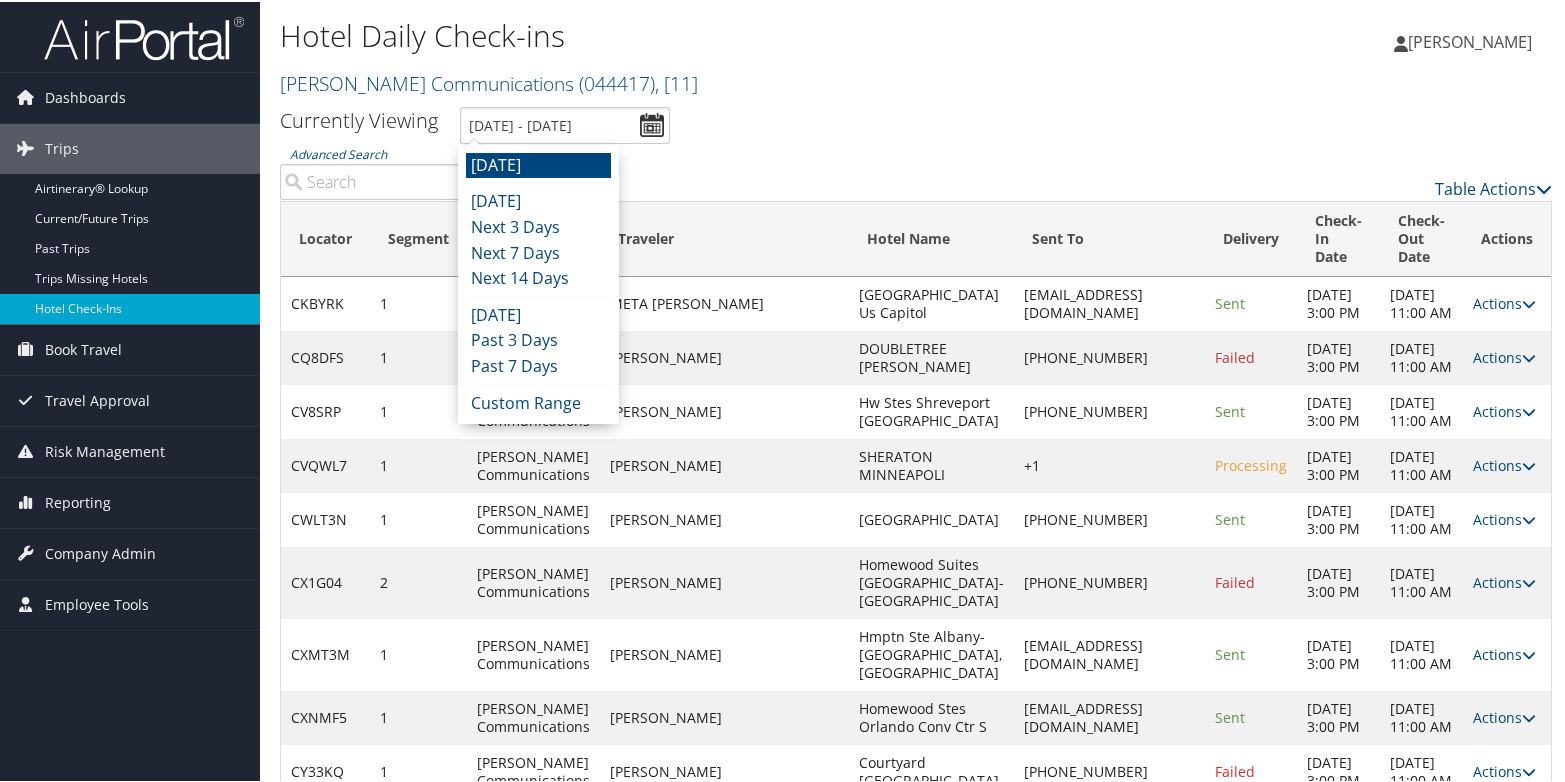 click on "[DATE]" at bounding box center (538, 164) 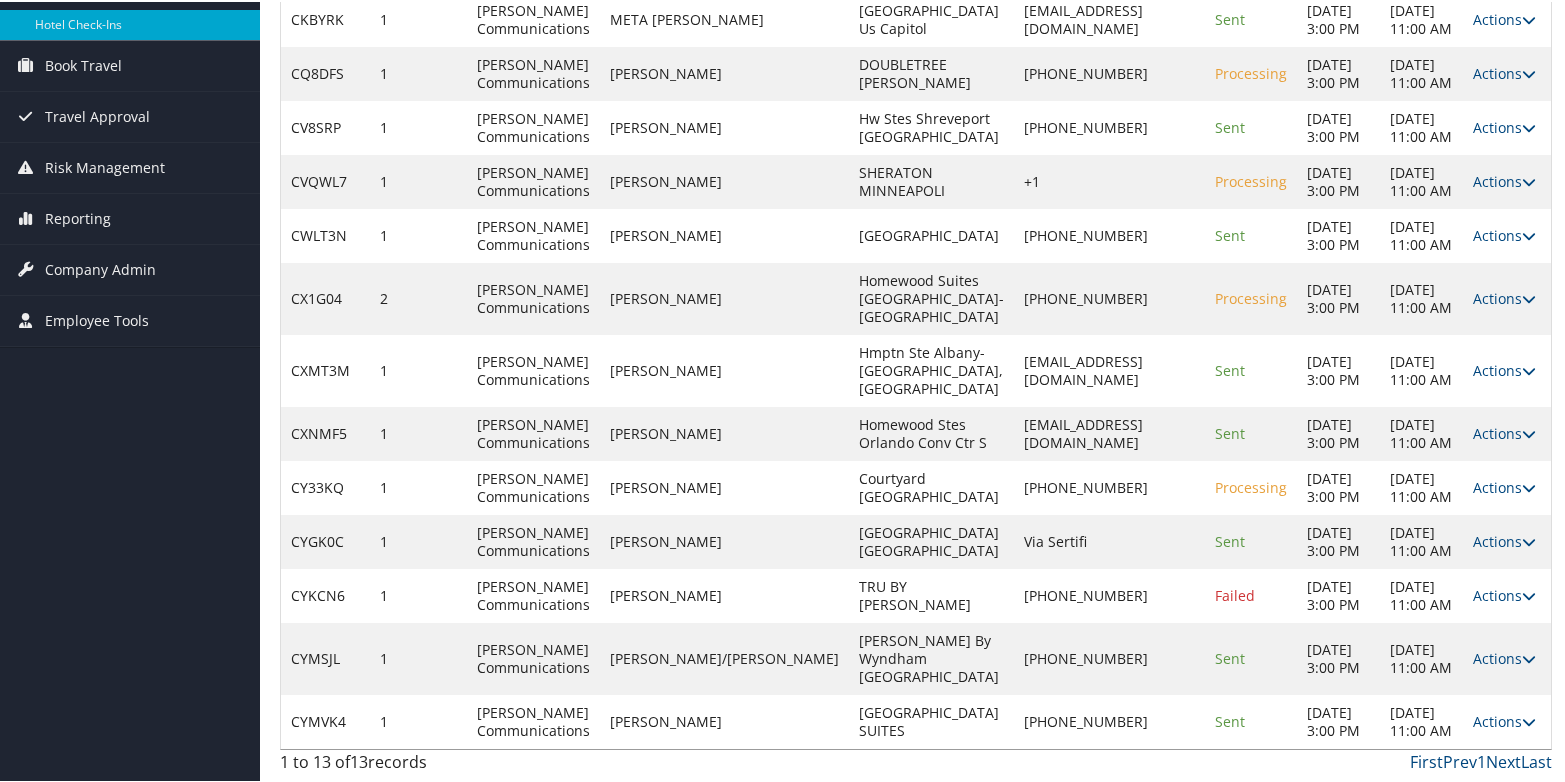 scroll, scrollTop: 498, scrollLeft: 0, axis: vertical 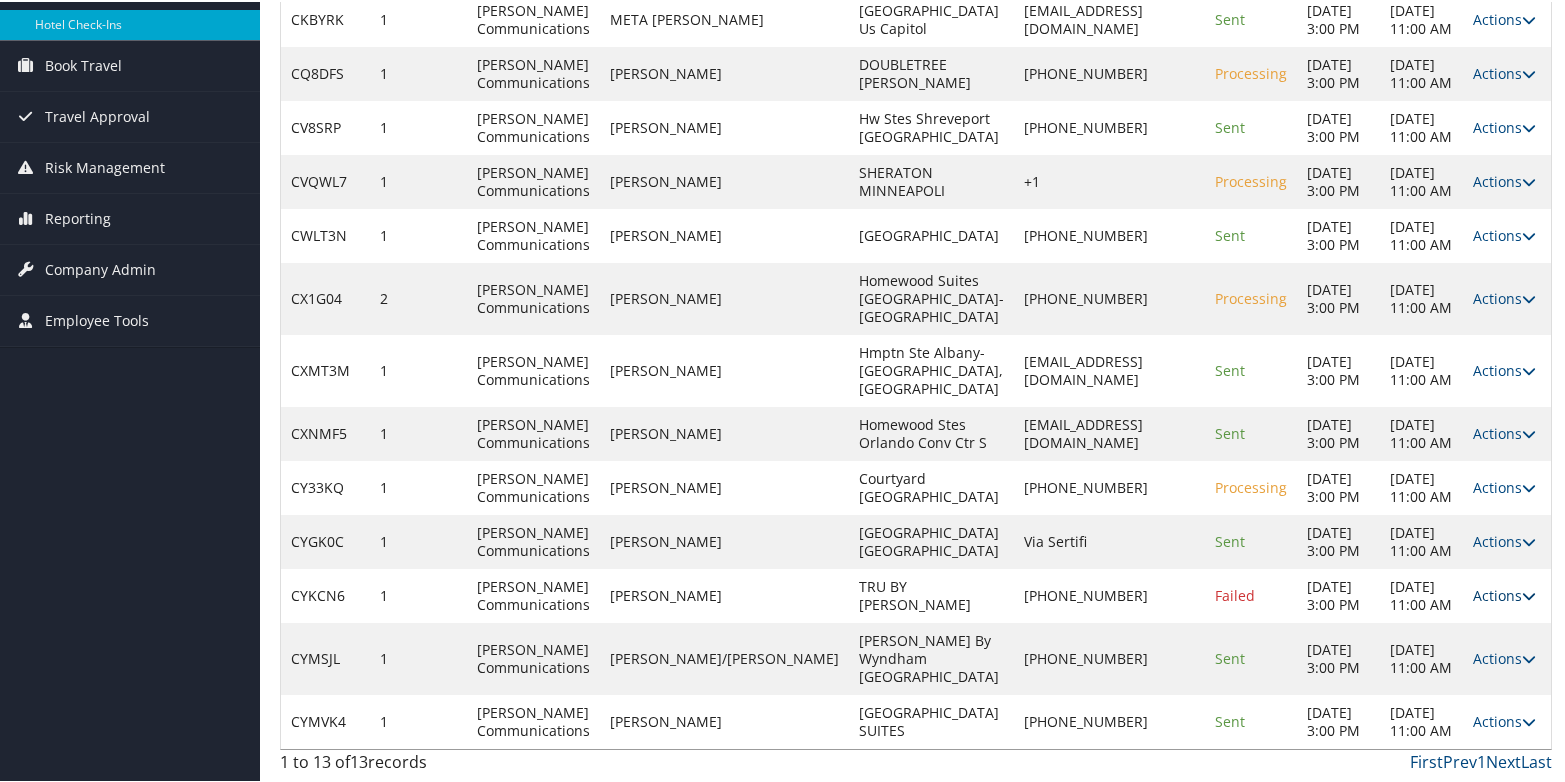 click on "Actions" at bounding box center (1504, 593) 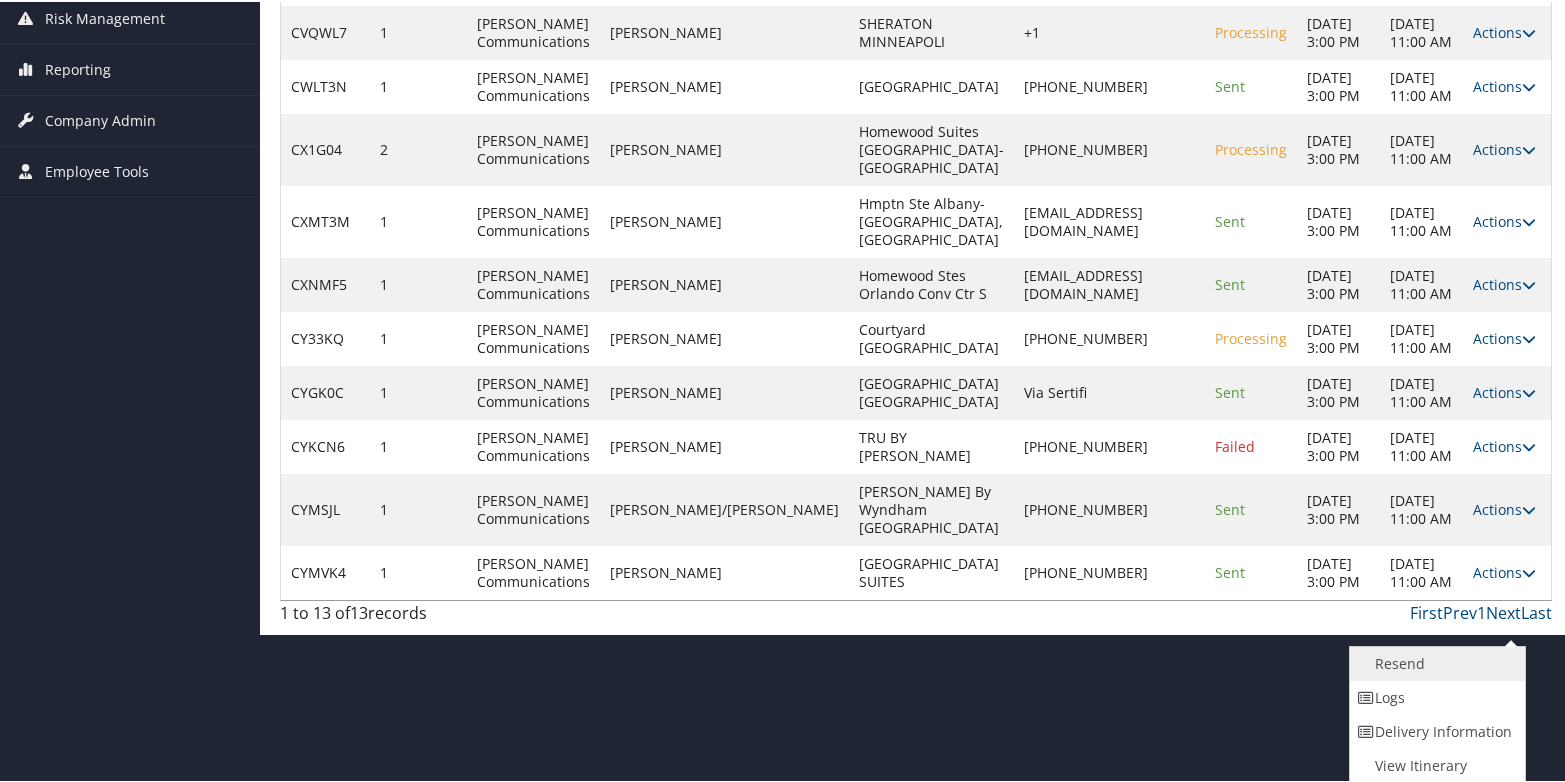 click on "Resend" at bounding box center (1435, 662) 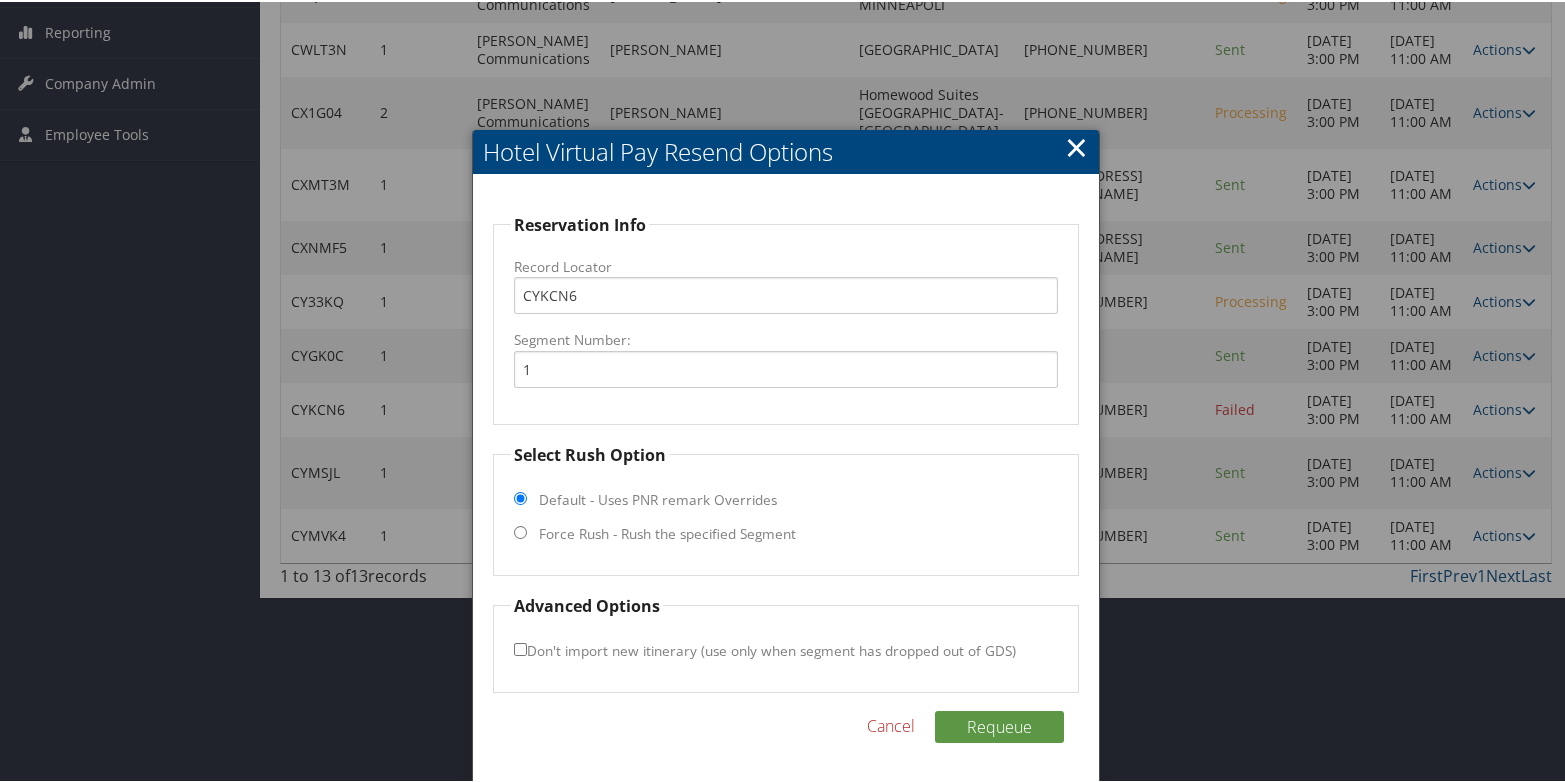 click on "Force Rush - Rush the specified Segment" at bounding box center (667, 532) 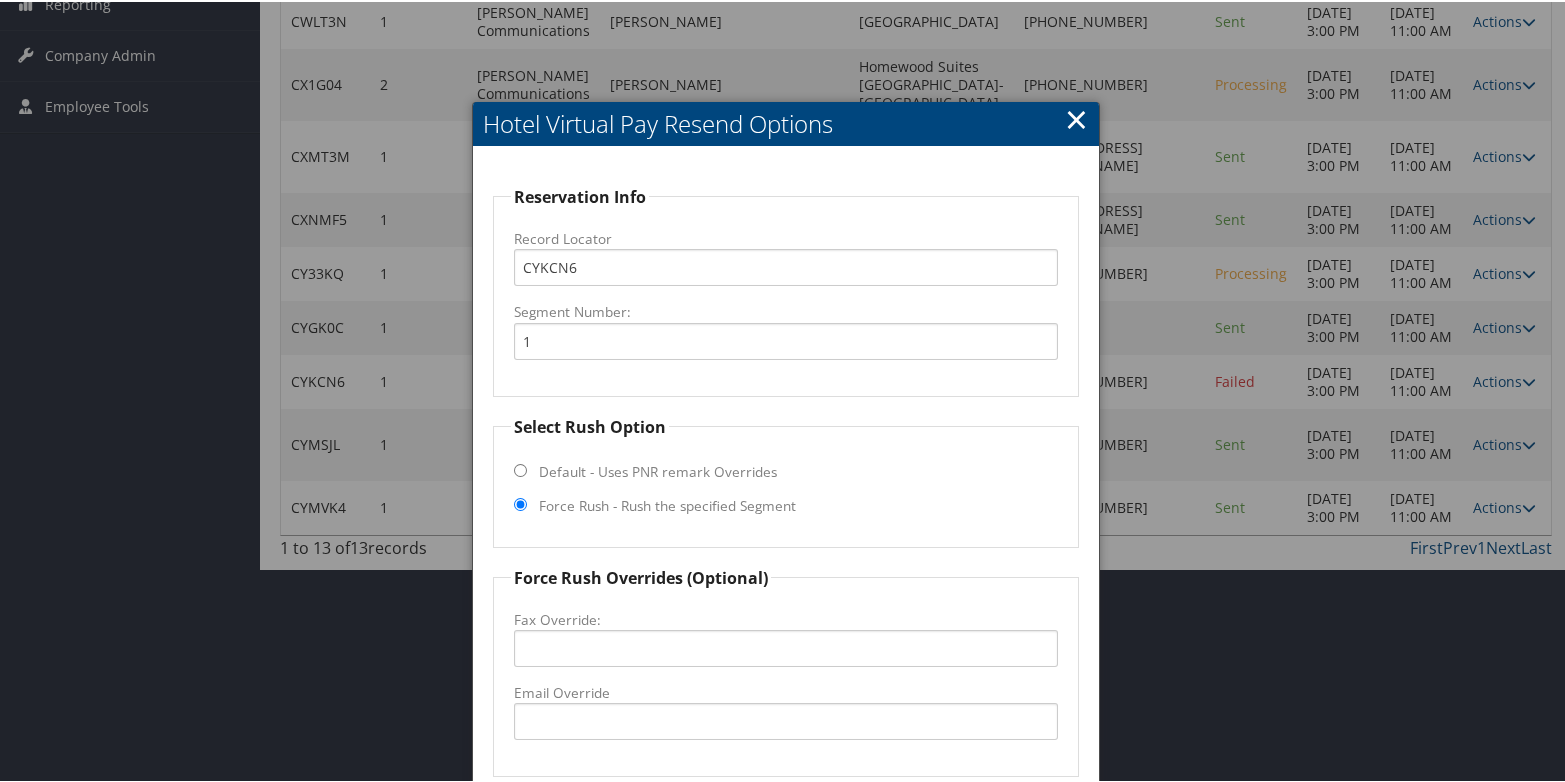 scroll, scrollTop: 696, scrollLeft: 0, axis: vertical 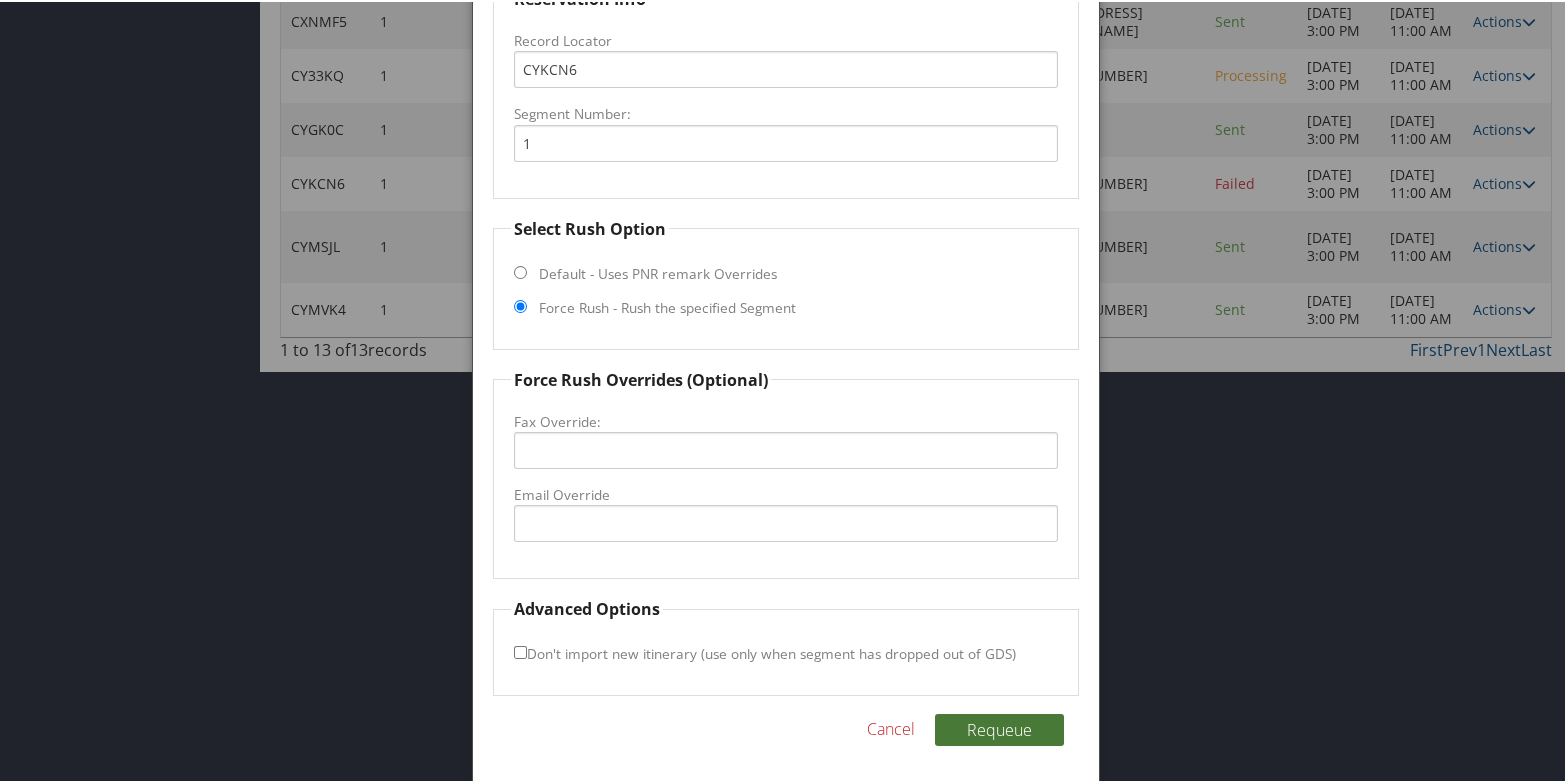 click on "Requeue" at bounding box center (999, 728) 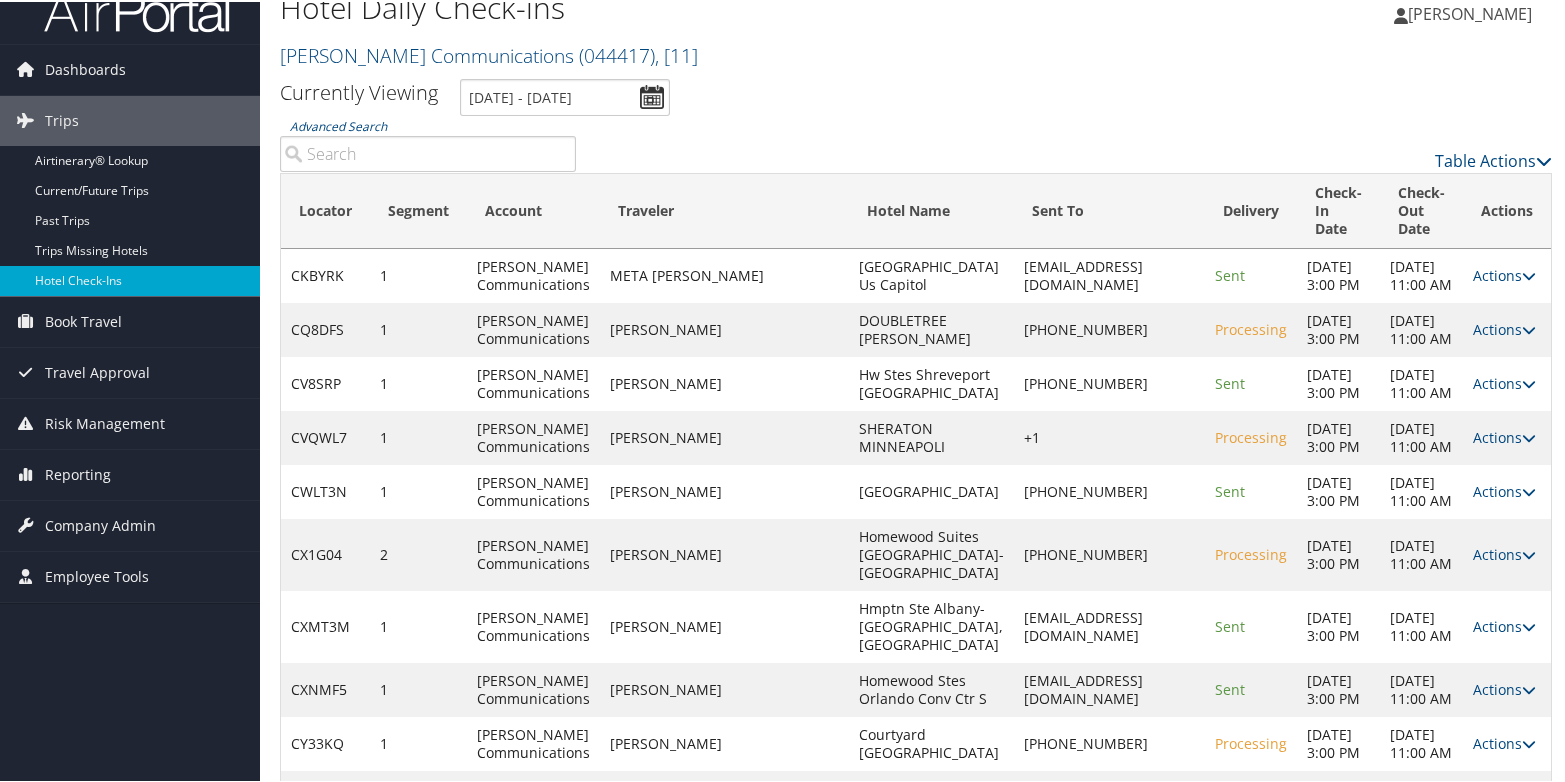 scroll, scrollTop: 0, scrollLeft: 0, axis: both 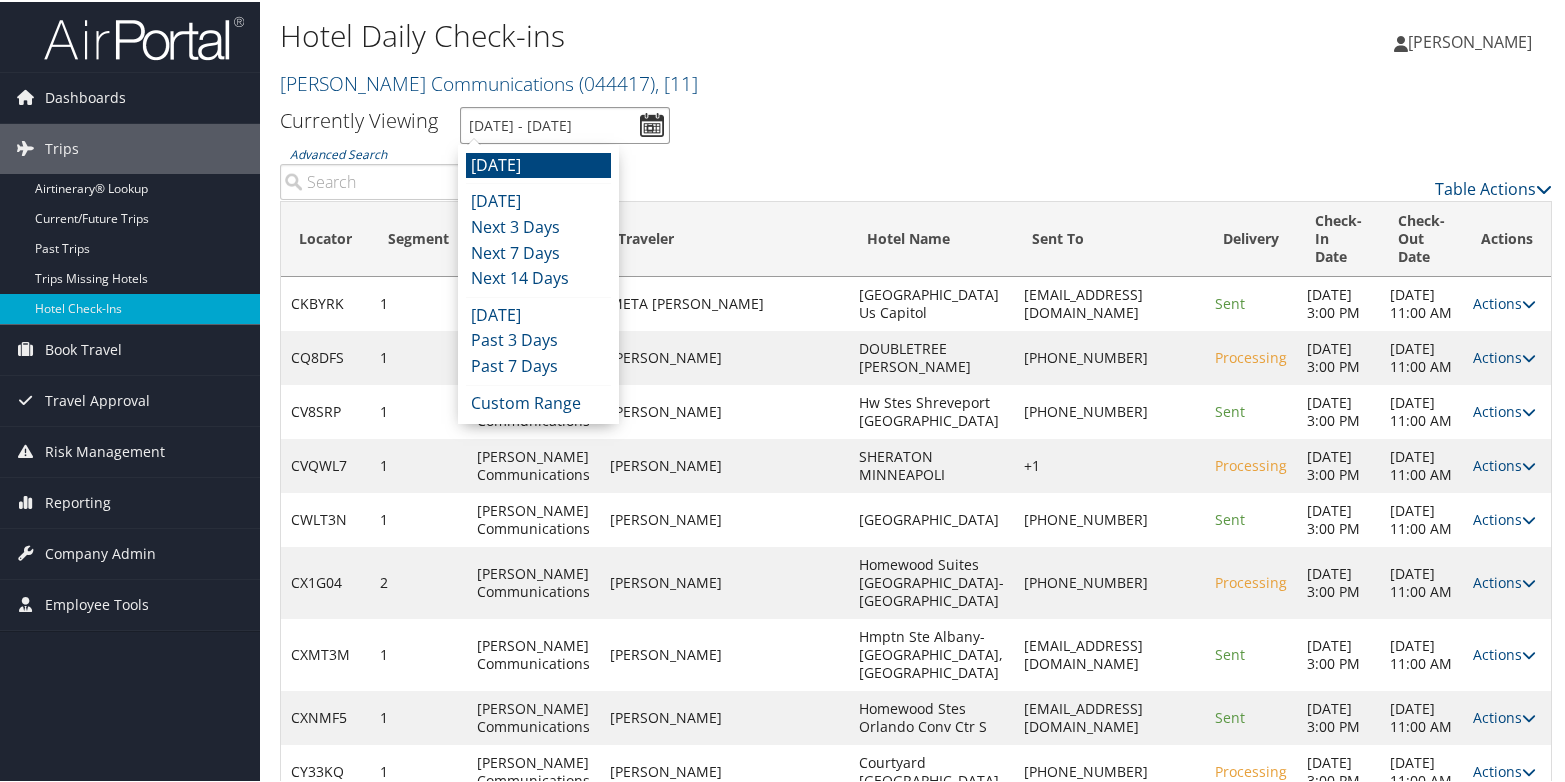 click on "[DATE] - [DATE]" at bounding box center (565, 123) 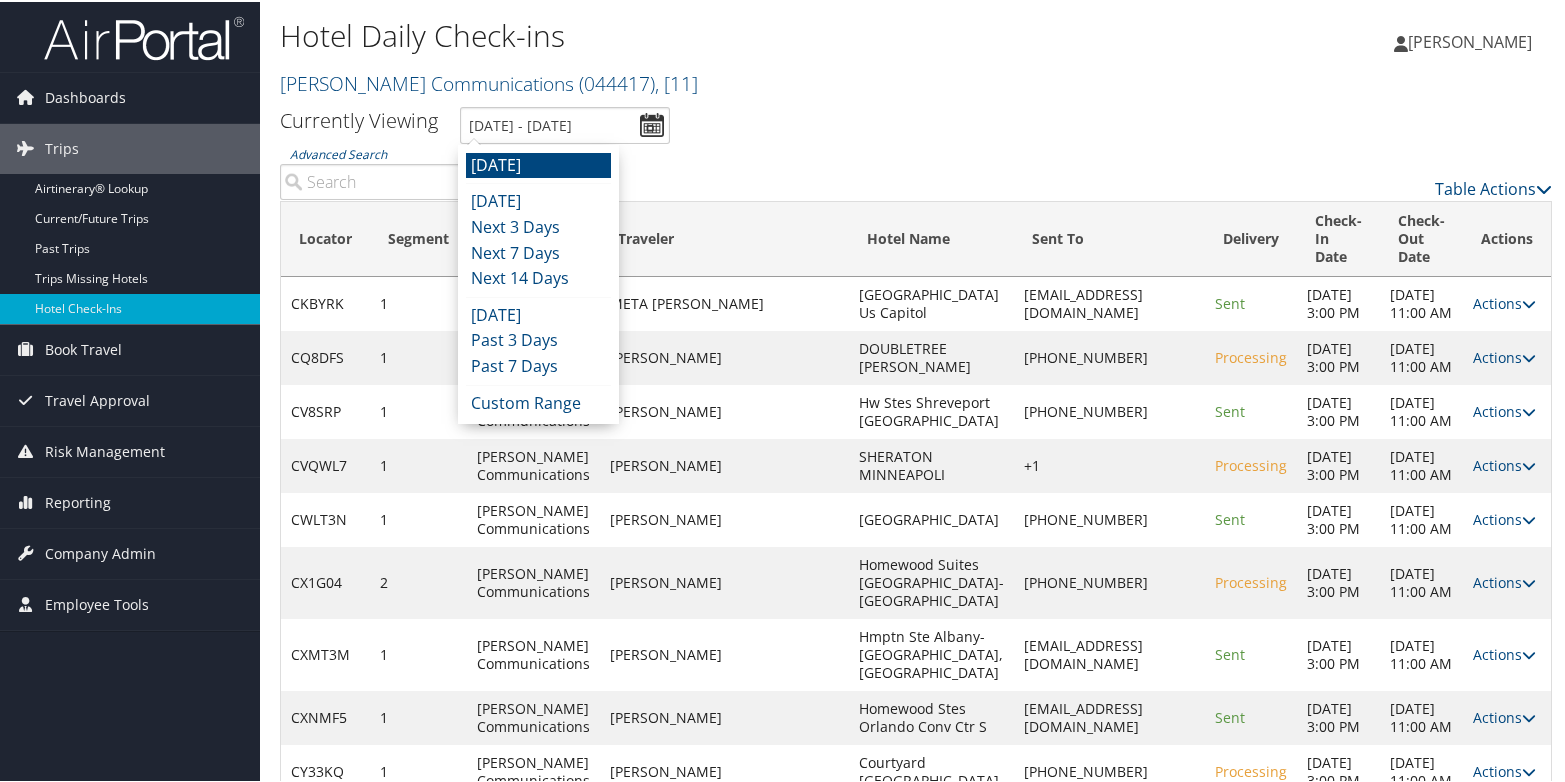 click on "[DATE]" at bounding box center (538, 164) 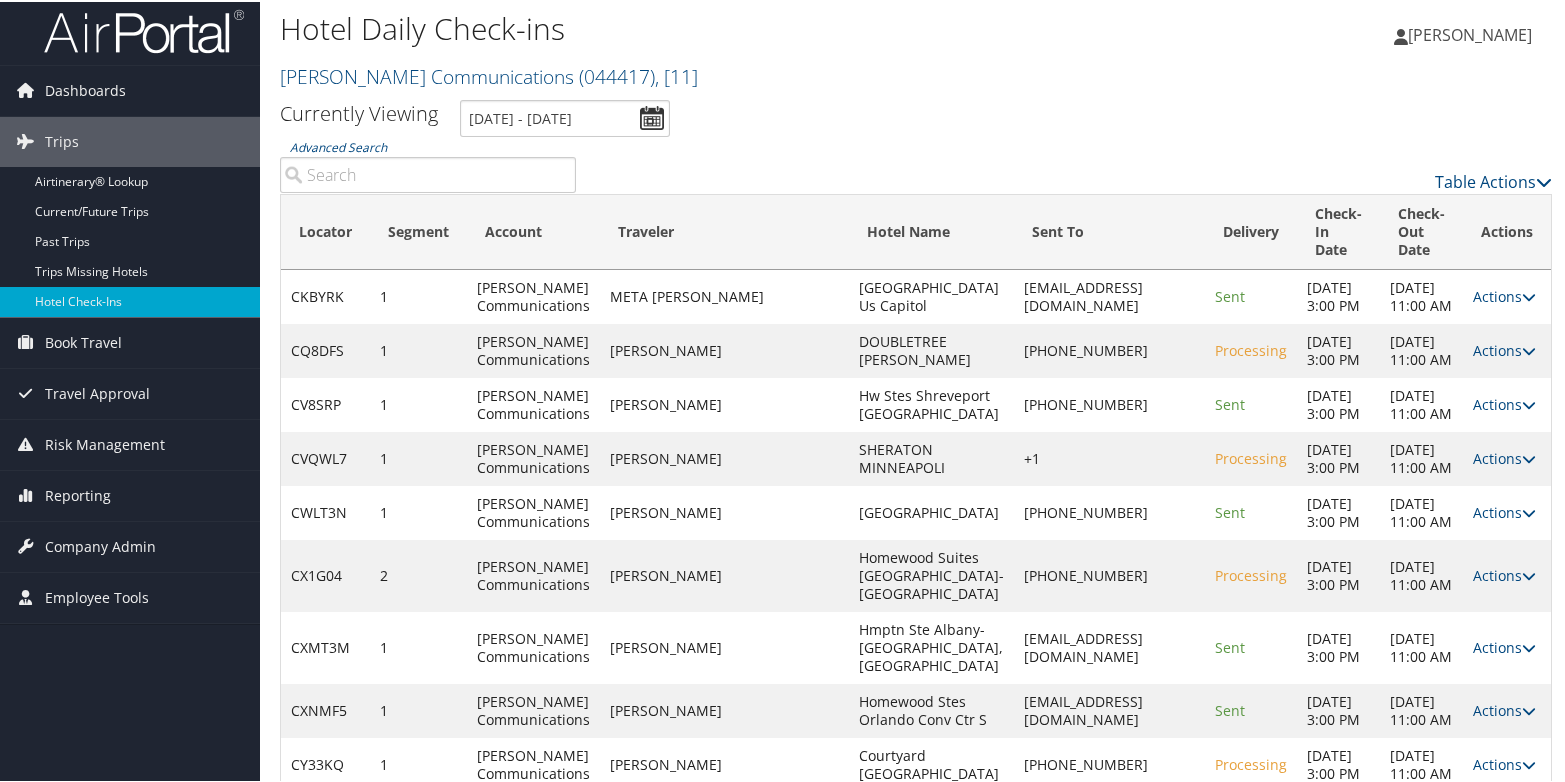 scroll, scrollTop: 0, scrollLeft: 0, axis: both 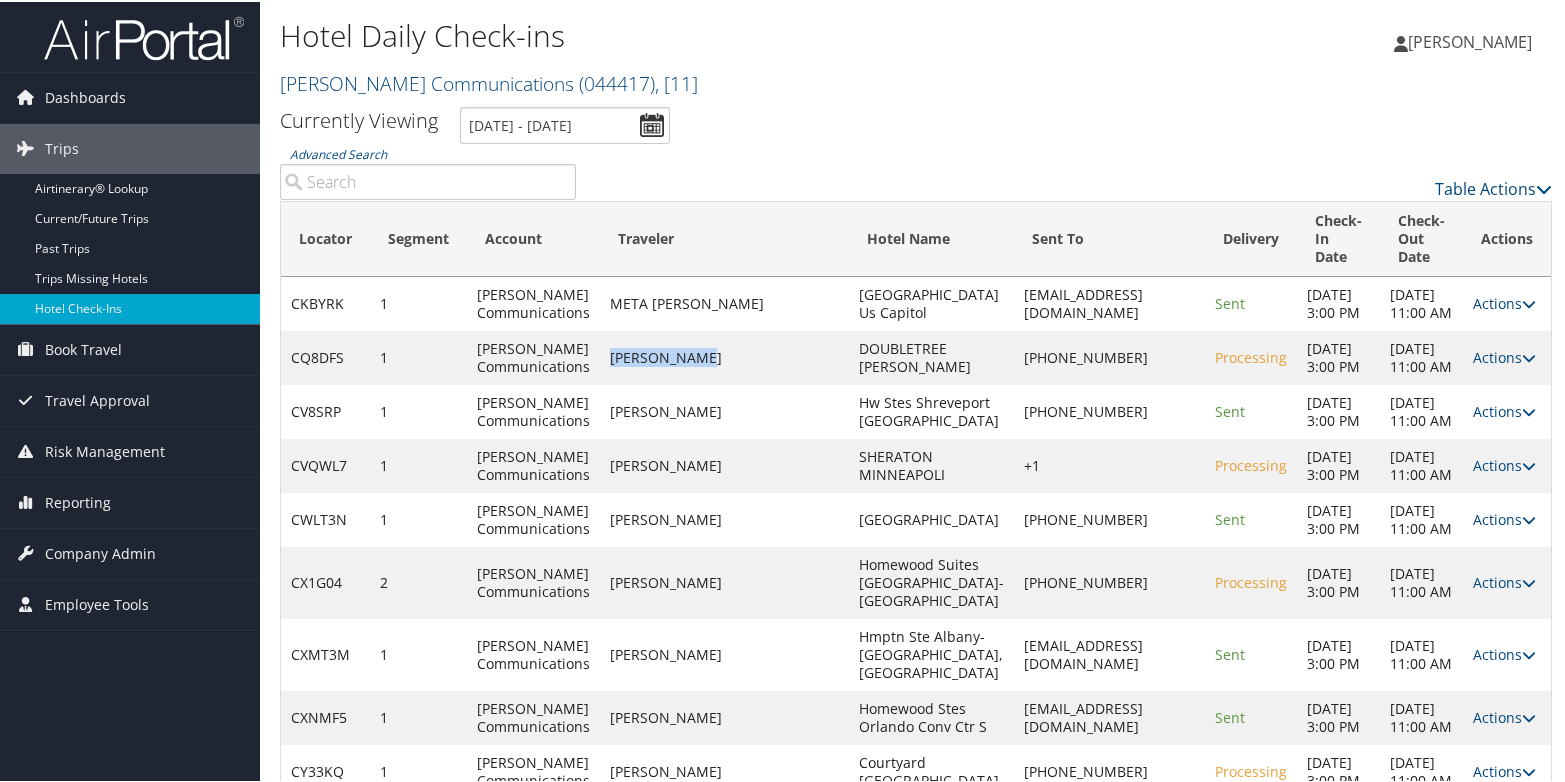 drag, startPoint x: 738, startPoint y: 383, endPoint x: 622, endPoint y: 391, distance: 116.275536 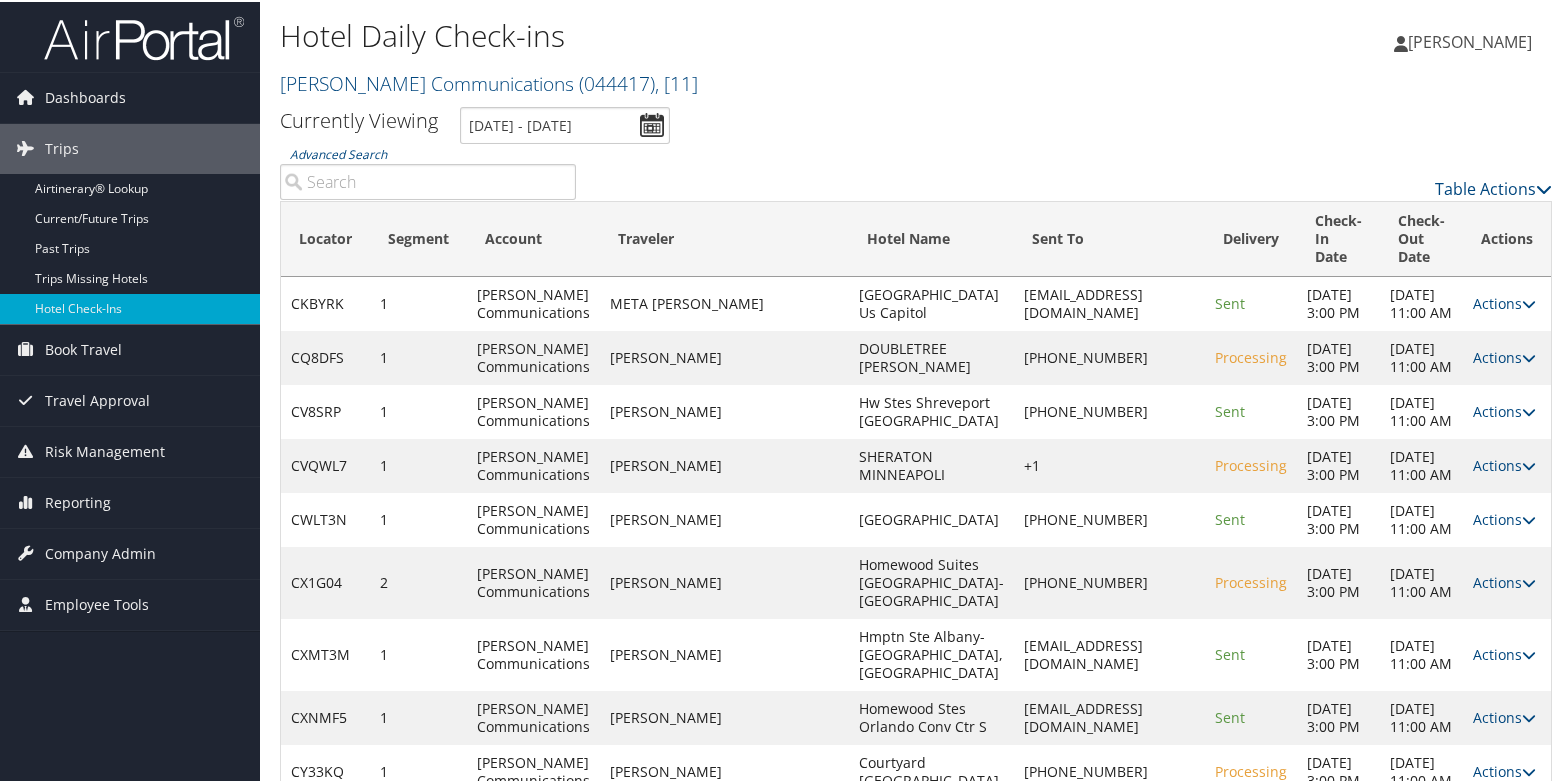 click on "Hotel Daily Check-ins
[PERSON_NAME] Communications   ( 044417 )  , [ 11 ]    [PERSON_NAME] Communications
[PERSON_NAME] Communications, [11]
[PERSON_NAME]
[PERSON_NAME]
My Settings
Travel Agency Contacts
View Travel Profile" at bounding box center (916, 52) 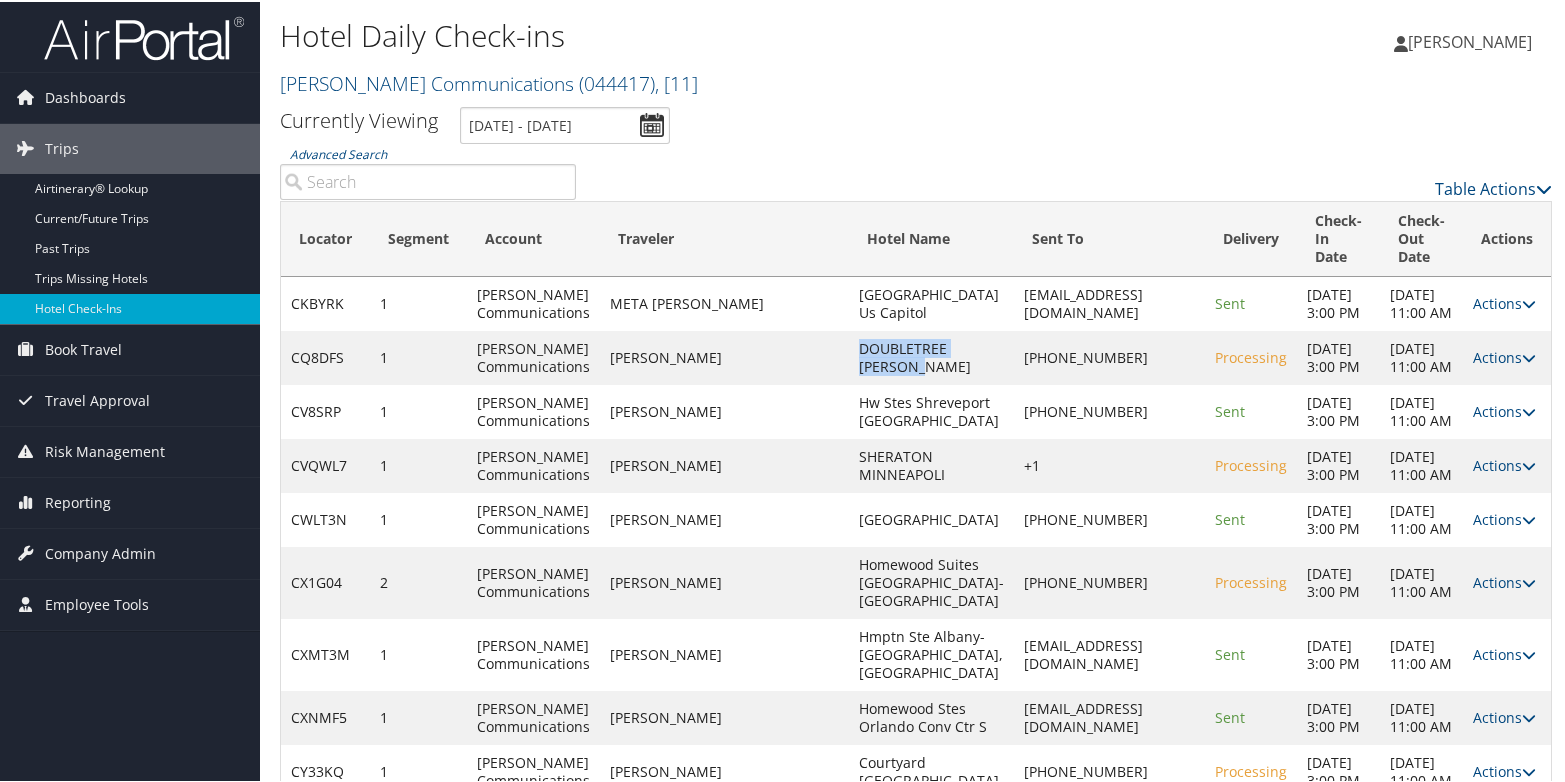 drag, startPoint x: 841, startPoint y: 401, endPoint x: 777, endPoint y: 377, distance: 68.35203 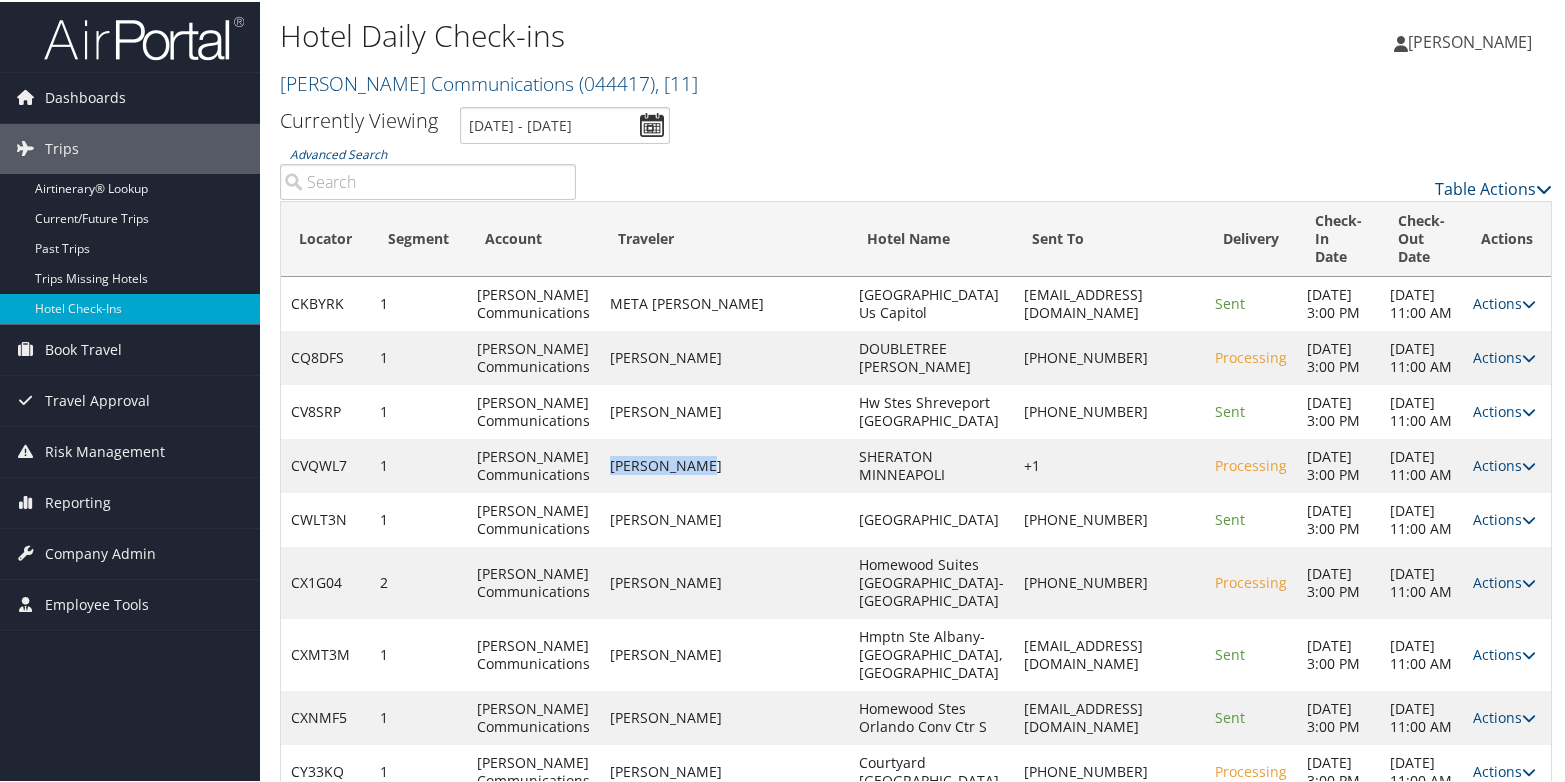 drag, startPoint x: 720, startPoint y: 527, endPoint x: 623, endPoint y: 539, distance: 97.73945 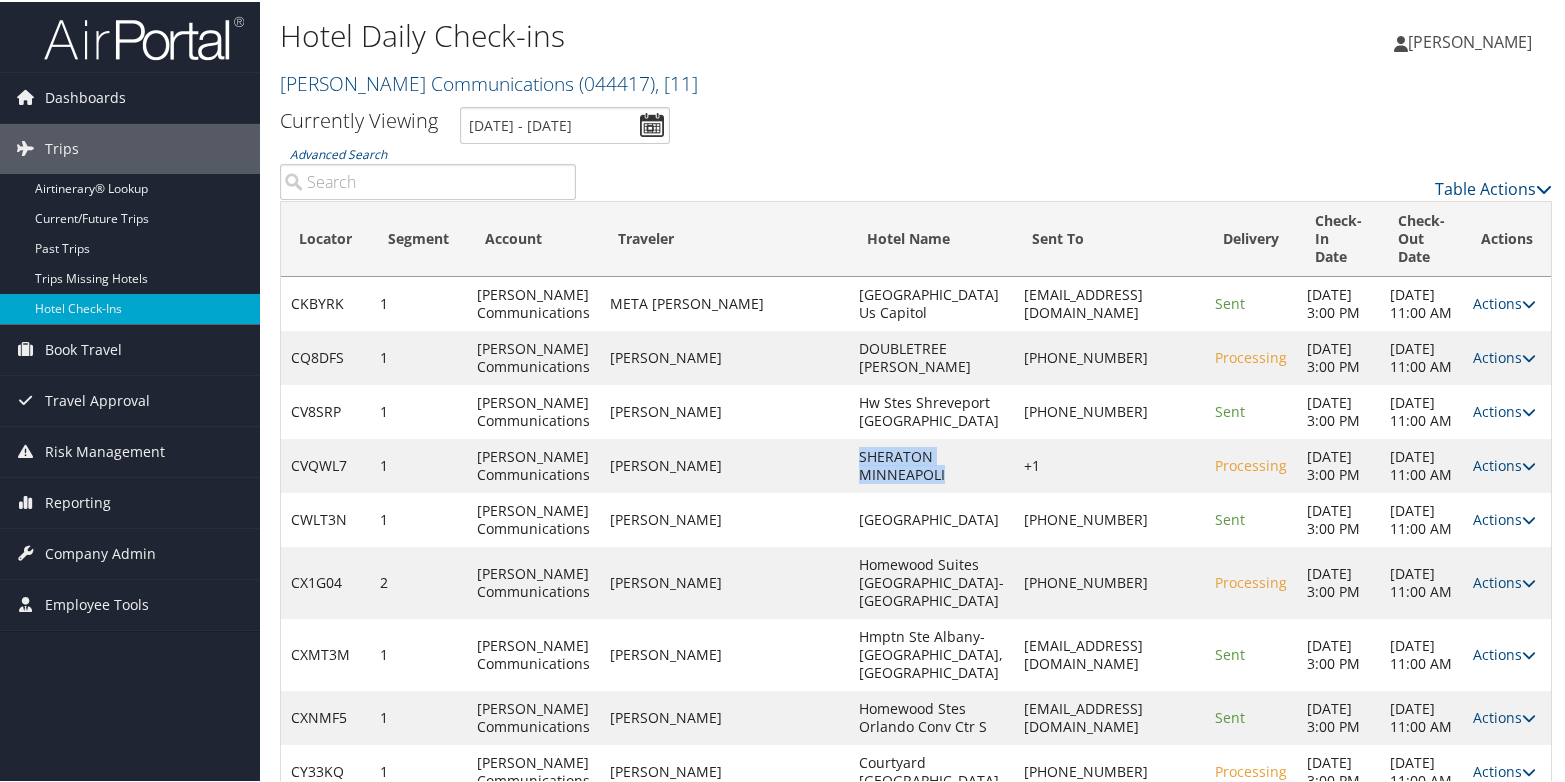 drag, startPoint x: 864, startPoint y: 541, endPoint x: 774, endPoint y: 522, distance: 91.983696 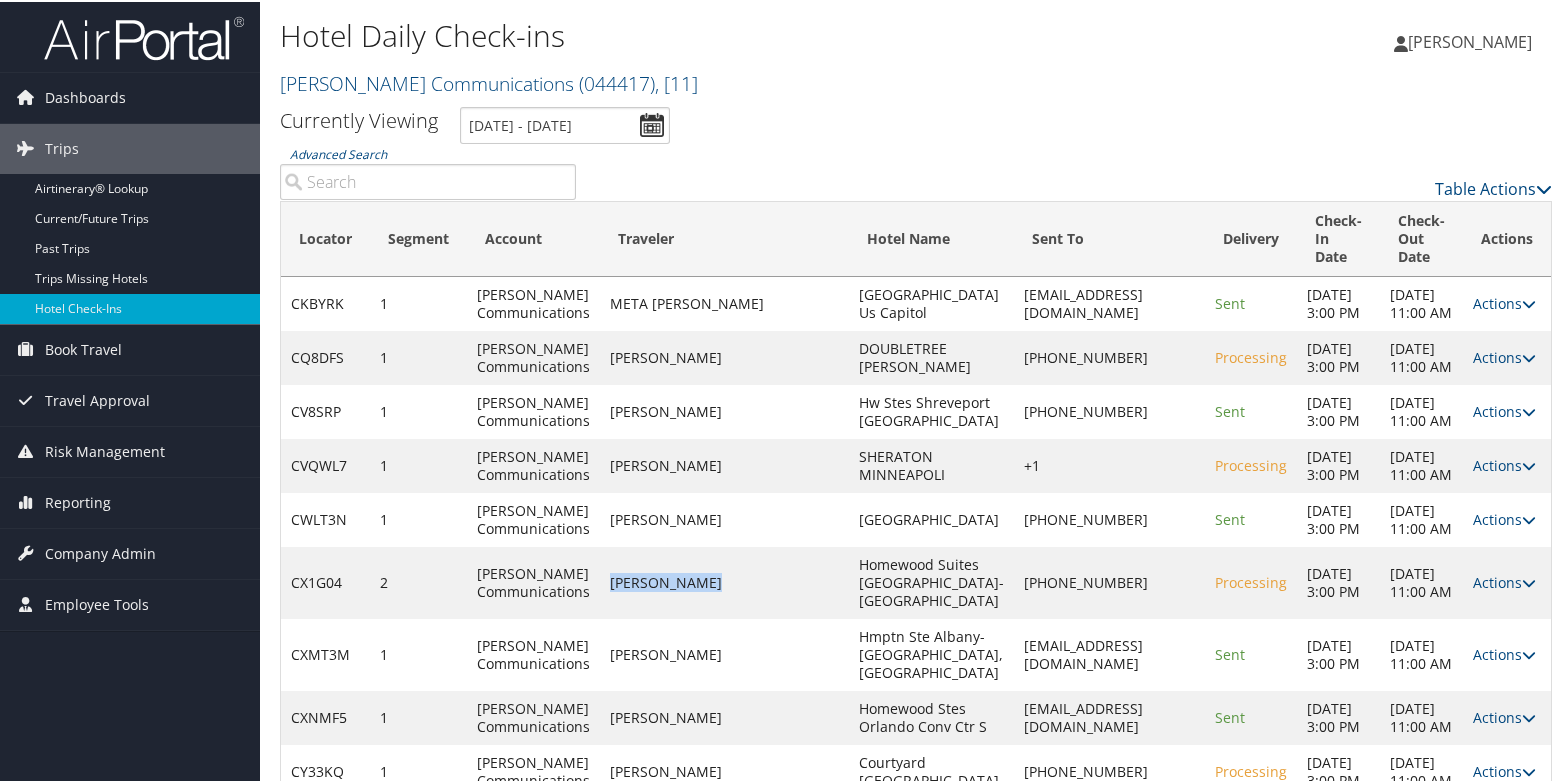 drag, startPoint x: 735, startPoint y: 685, endPoint x: 621, endPoint y: 691, distance: 114.15778 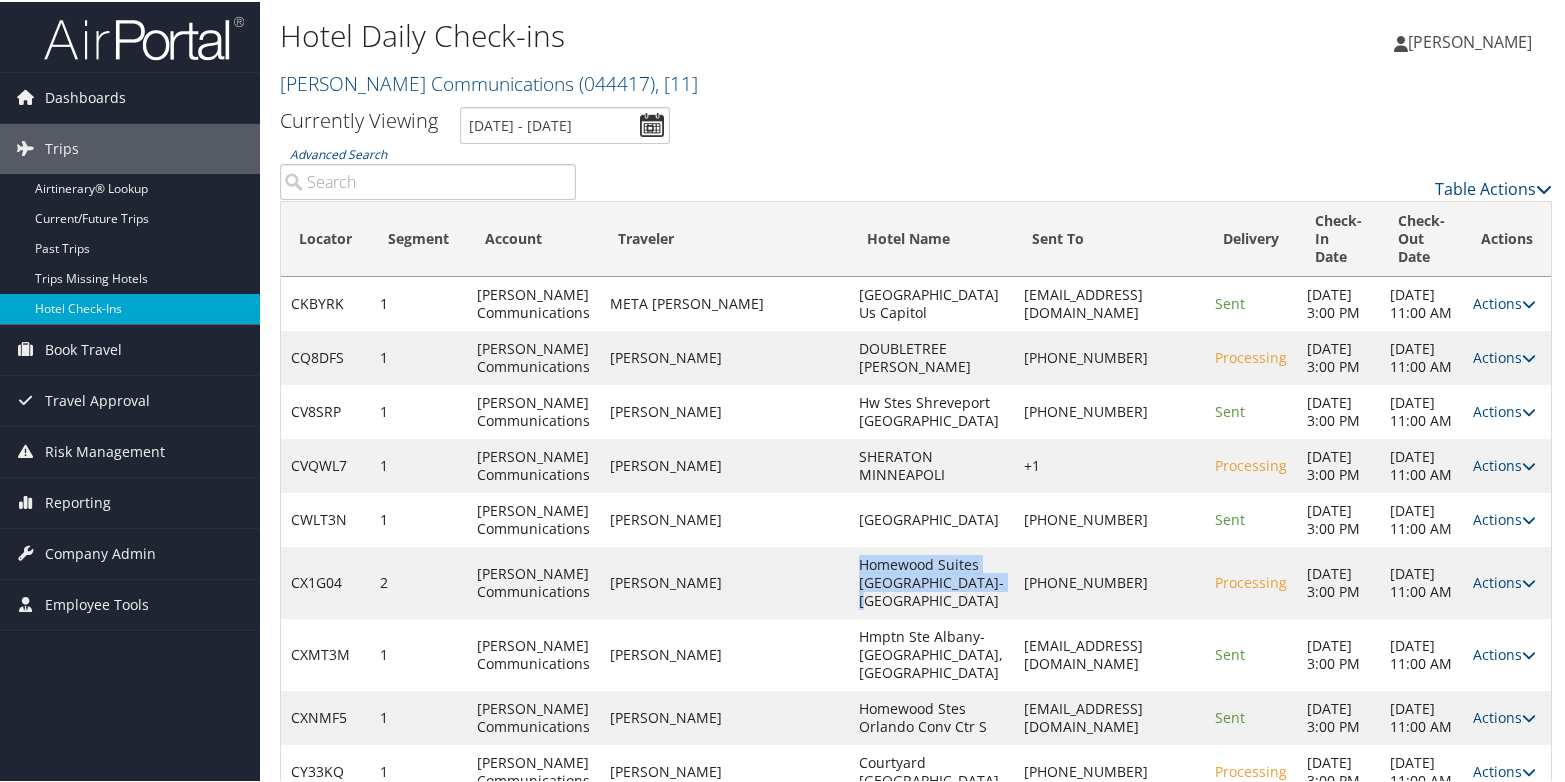drag, startPoint x: 840, startPoint y: 712, endPoint x: 774, endPoint y: 657, distance: 85.91275 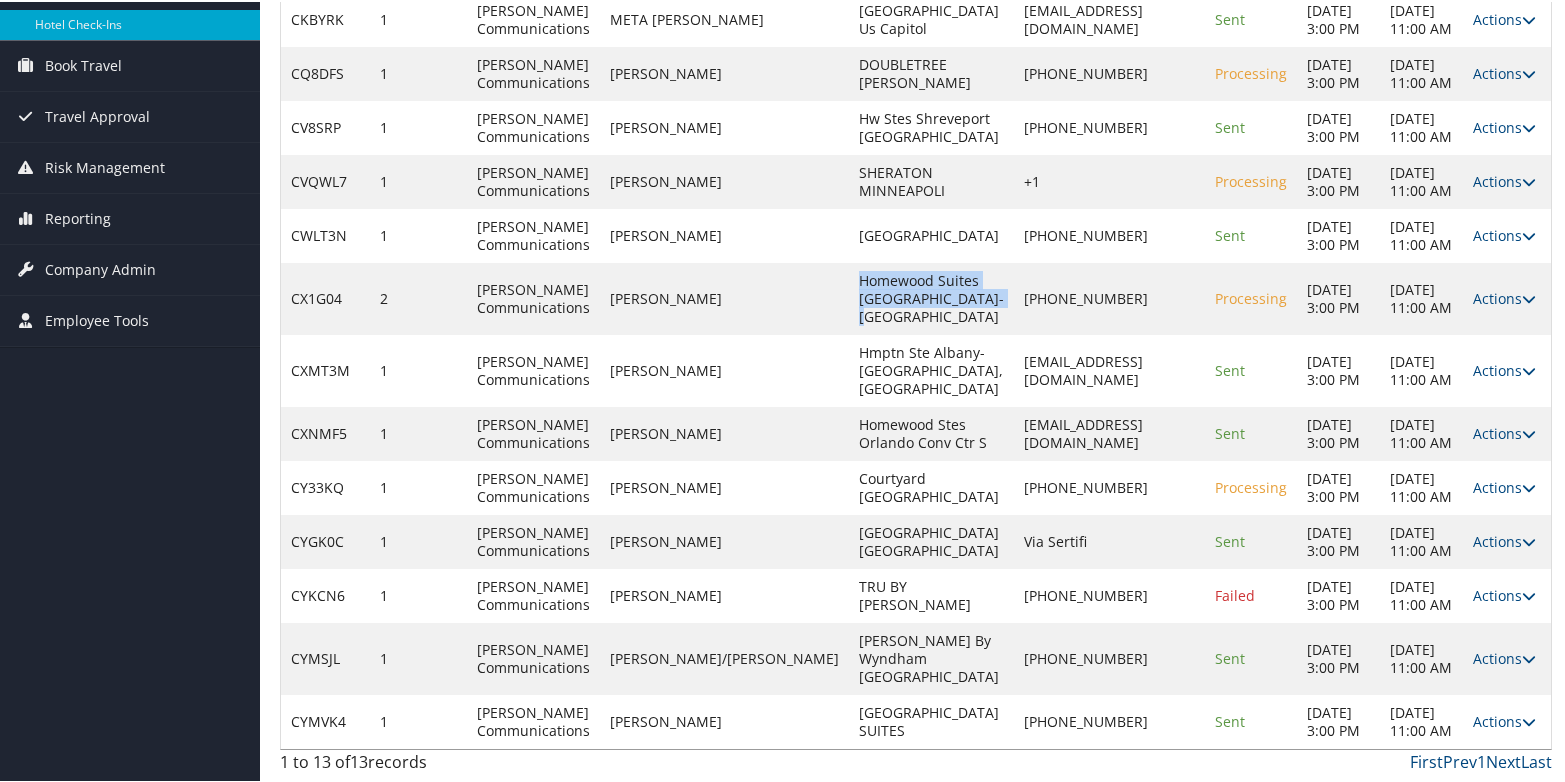 scroll, scrollTop: 422, scrollLeft: 0, axis: vertical 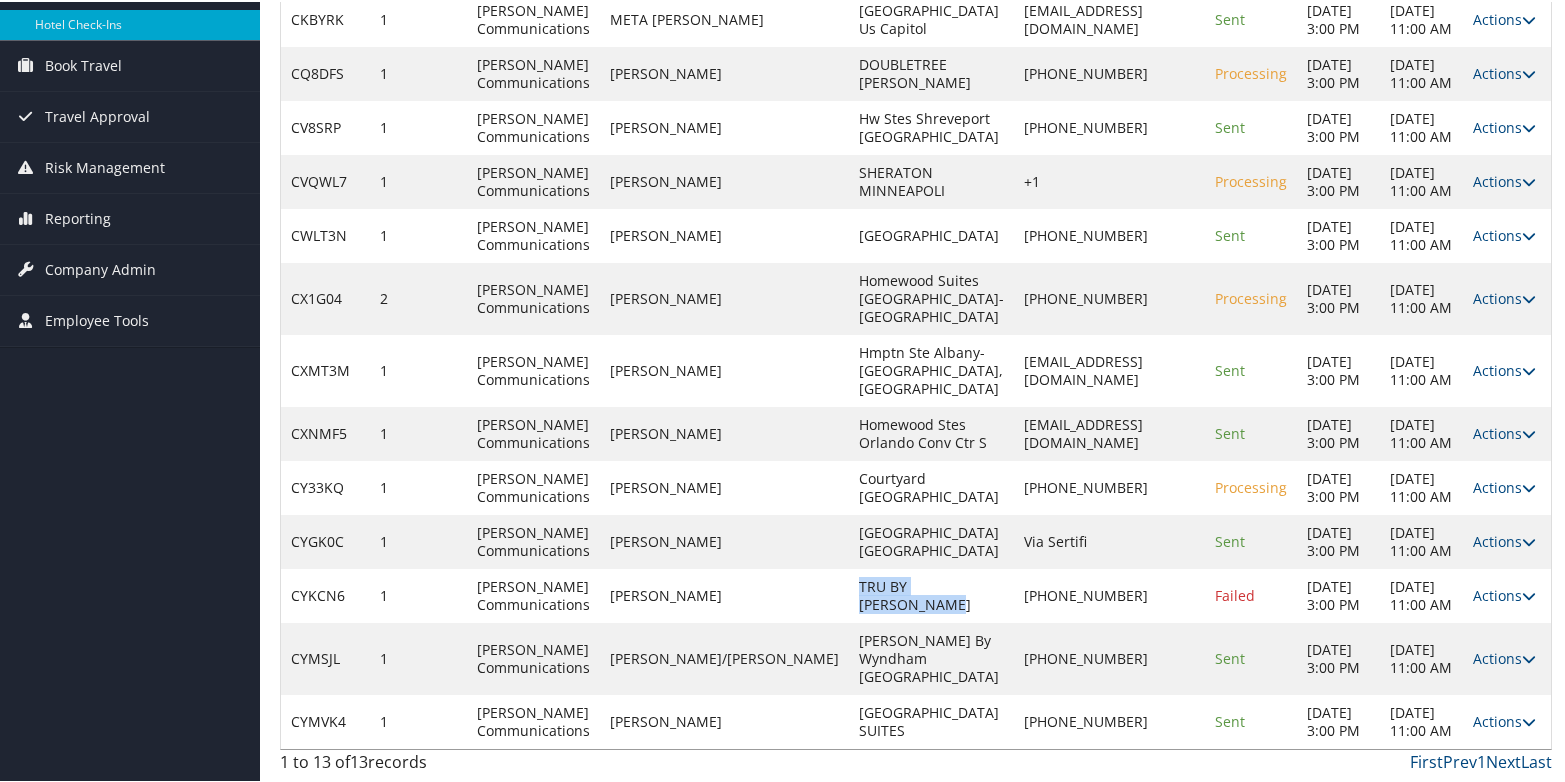 drag, startPoint x: 827, startPoint y: 585, endPoint x: 772, endPoint y: 553, distance: 63.631752 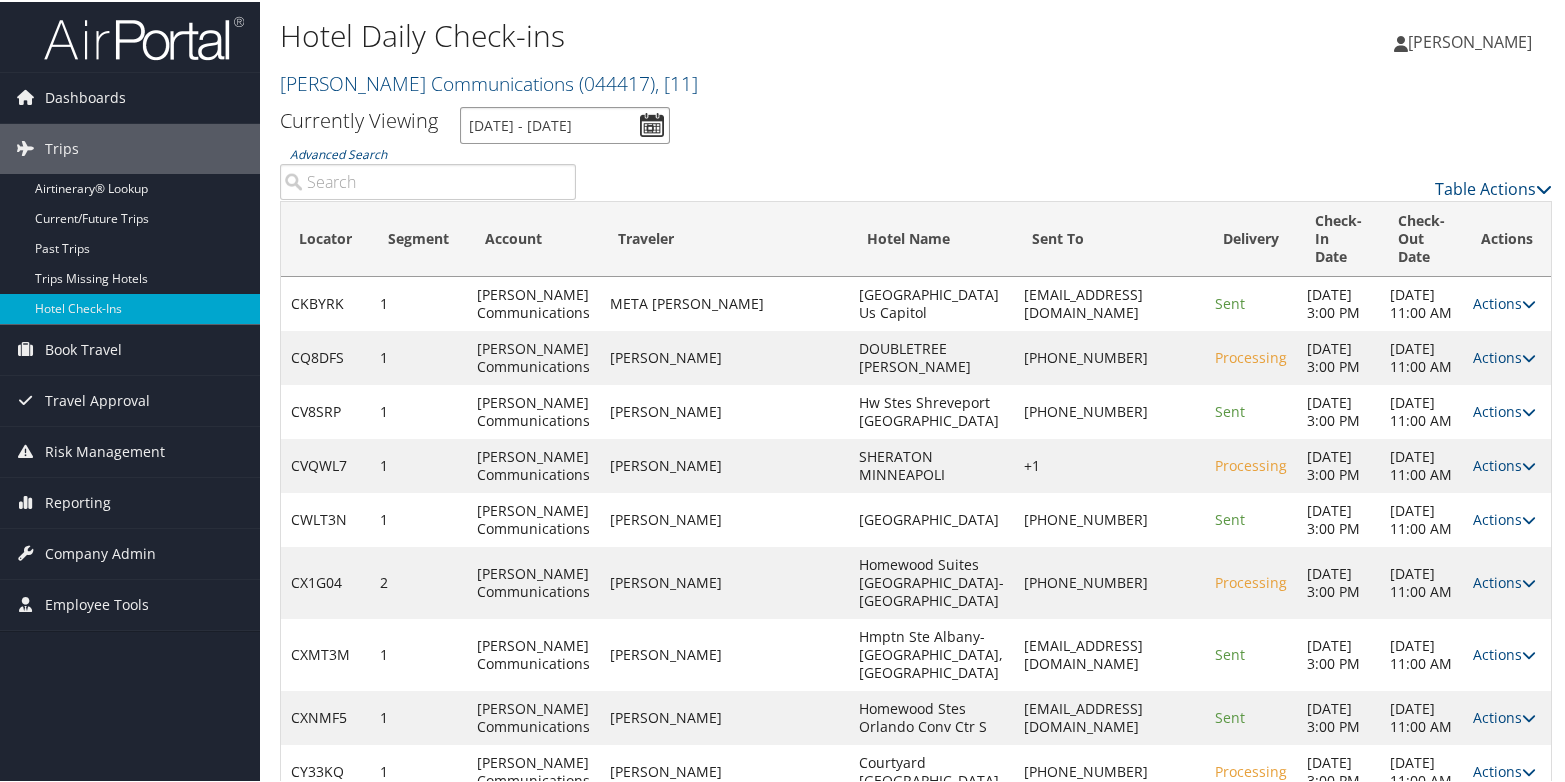 click on "[DATE] - [DATE]" at bounding box center [565, 123] 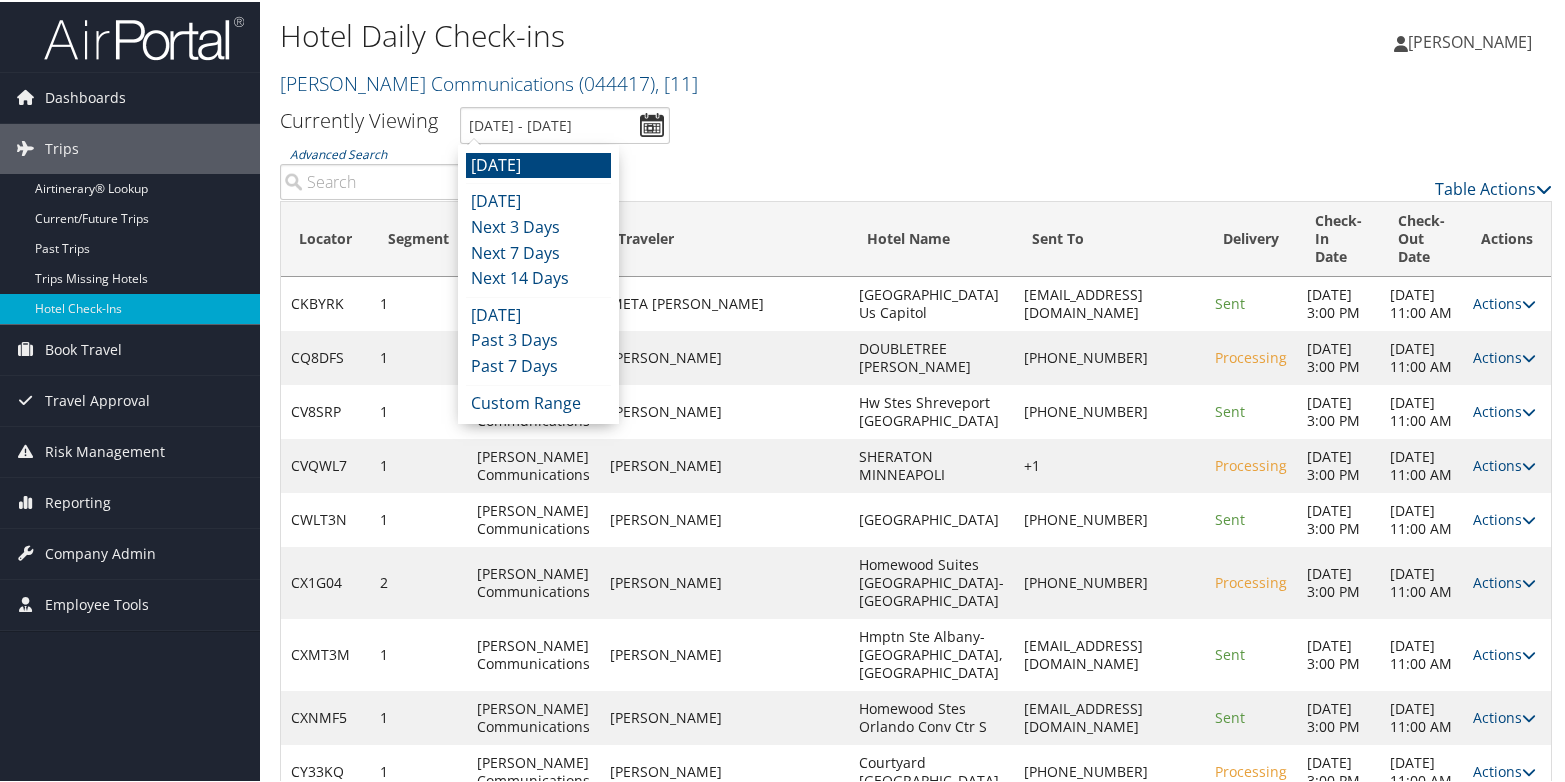 click on "[DATE]" at bounding box center [538, 164] 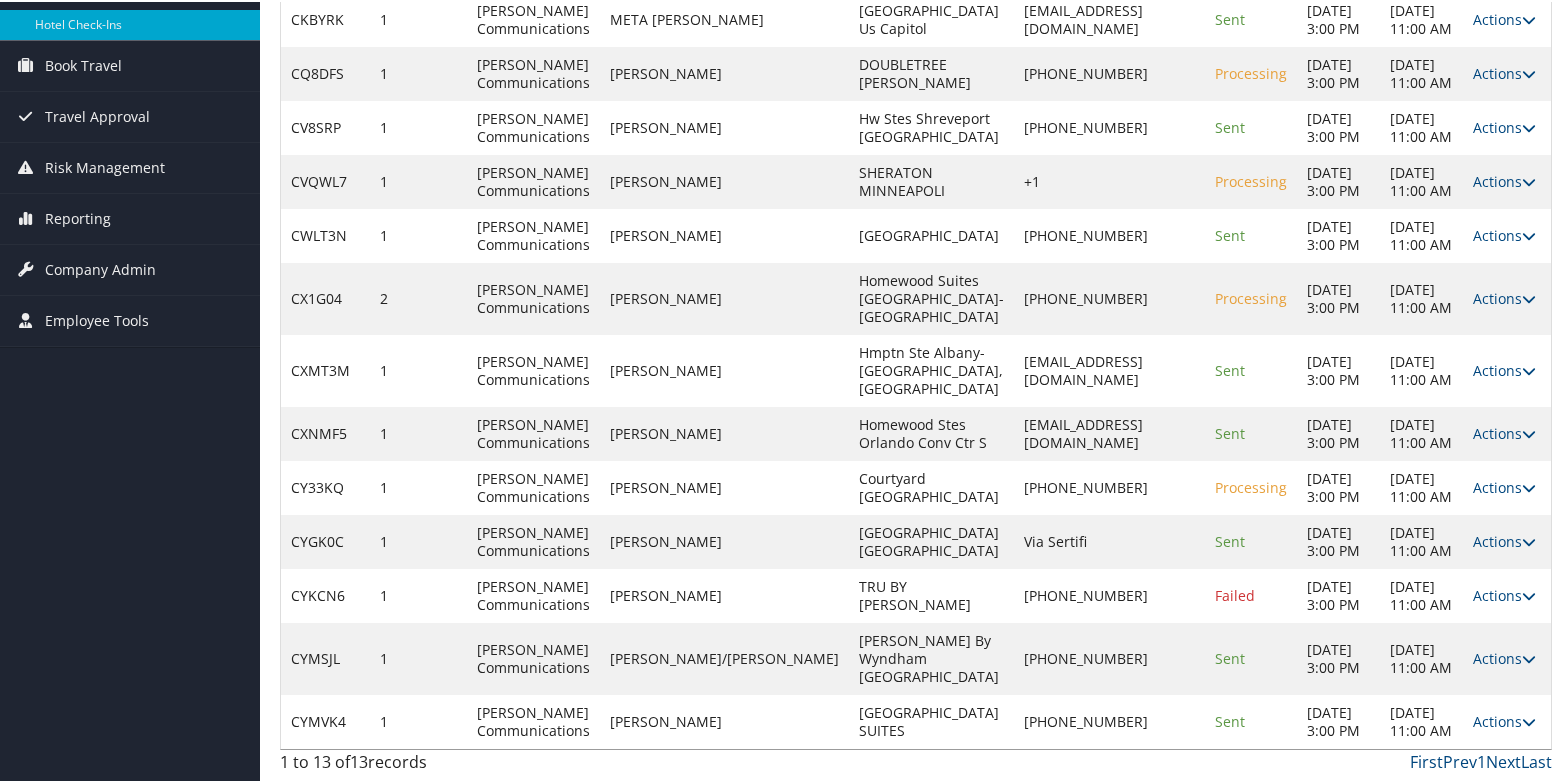 scroll, scrollTop: 0, scrollLeft: 0, axis: both 